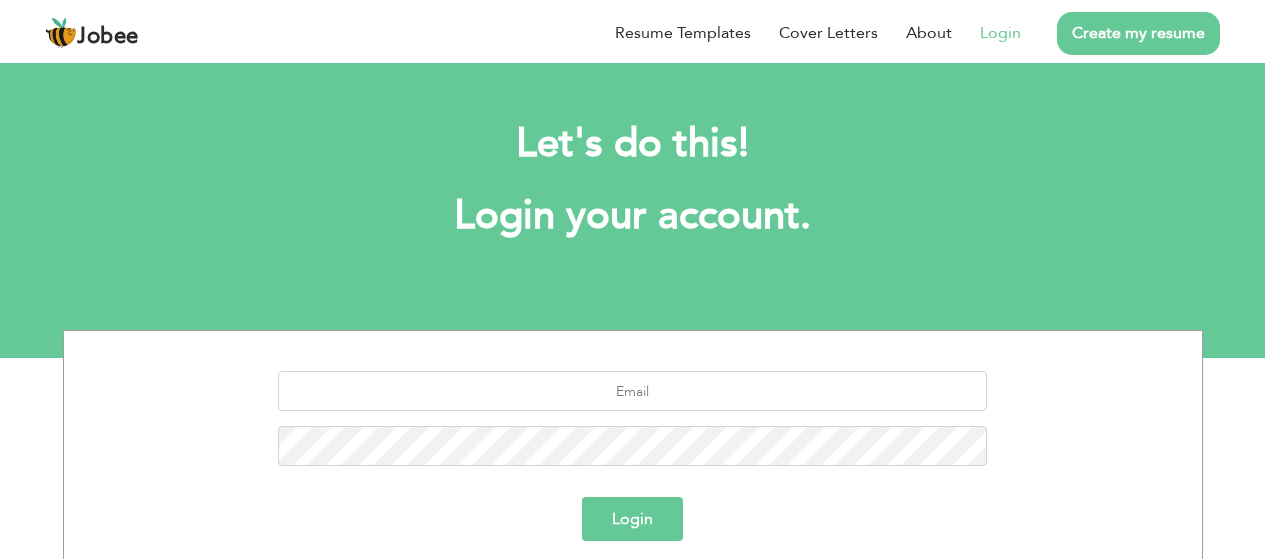 scroll, scrollTop: 0, scrollLeft: 0, axis: both 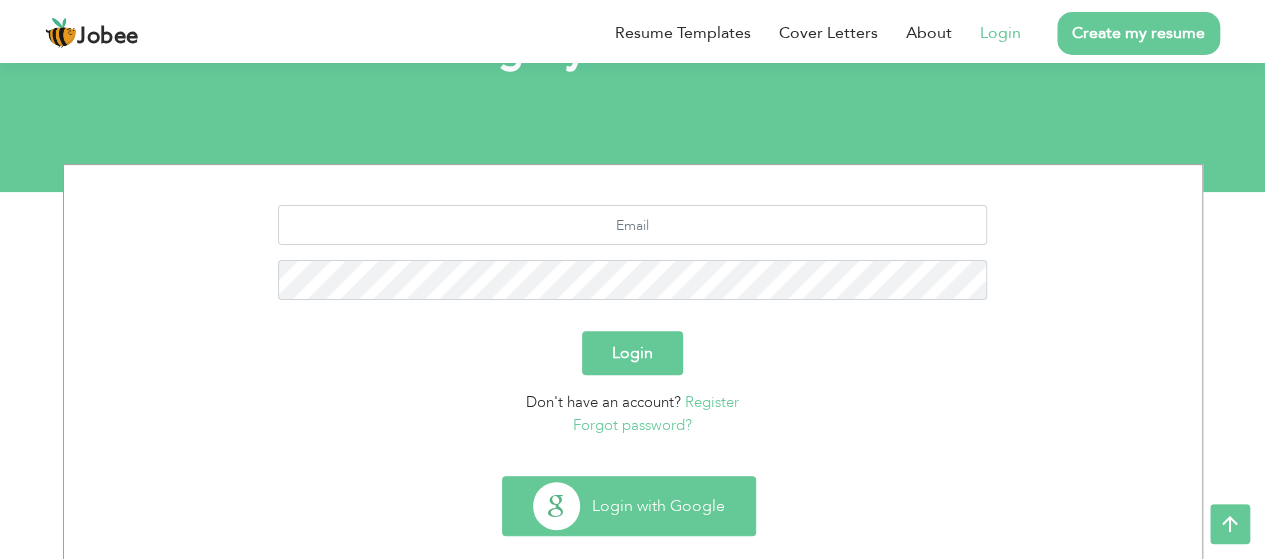 click on "Login with Google" at bounding box center (629, 506) 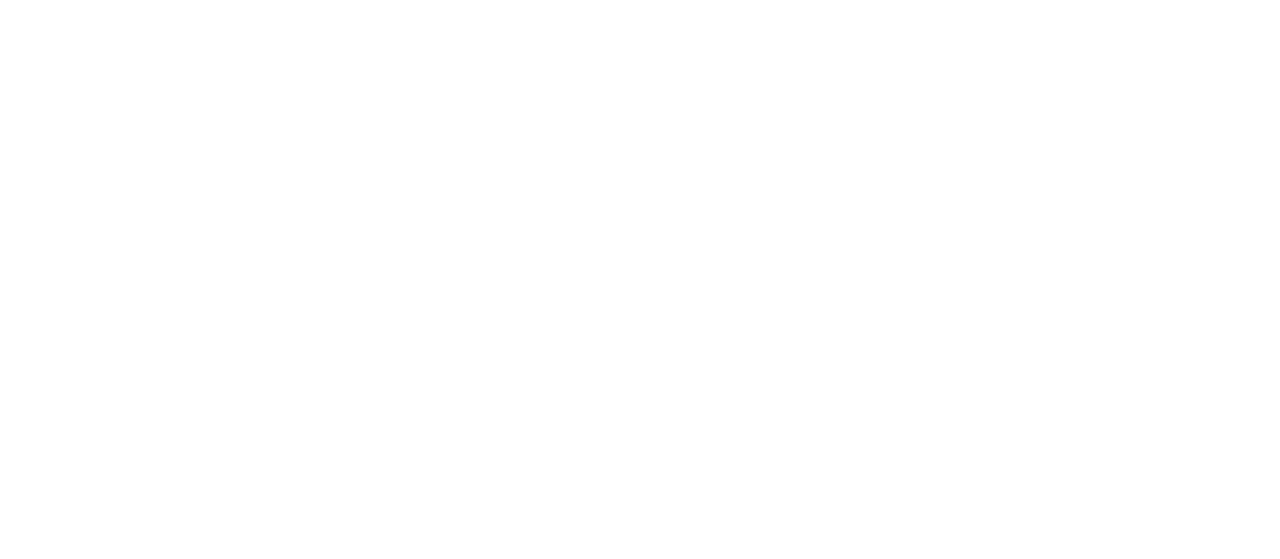 scroll, scrollTop: 0, scrollLeft: 0, axis: both 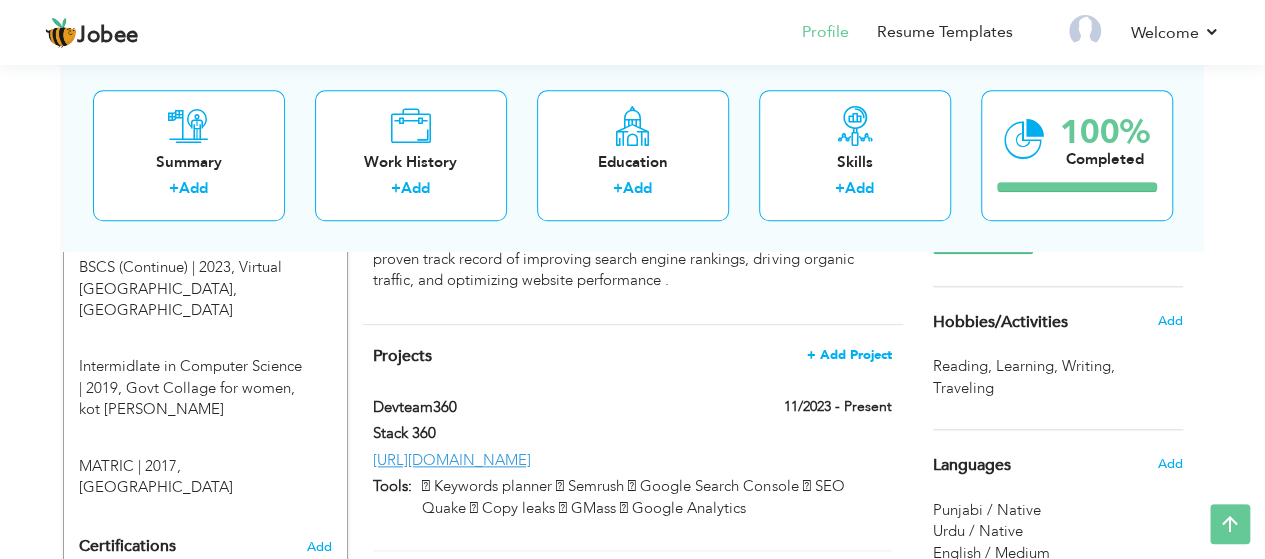 click on "+ Add Project" at bounding box center [849, 355] 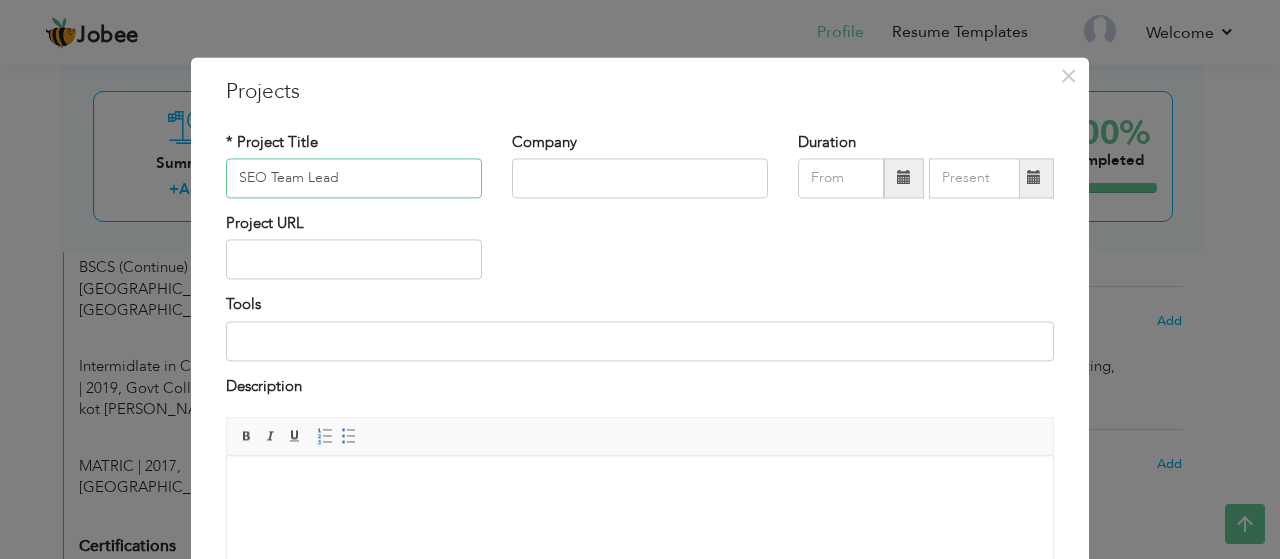 type on "SEO Team Lead" 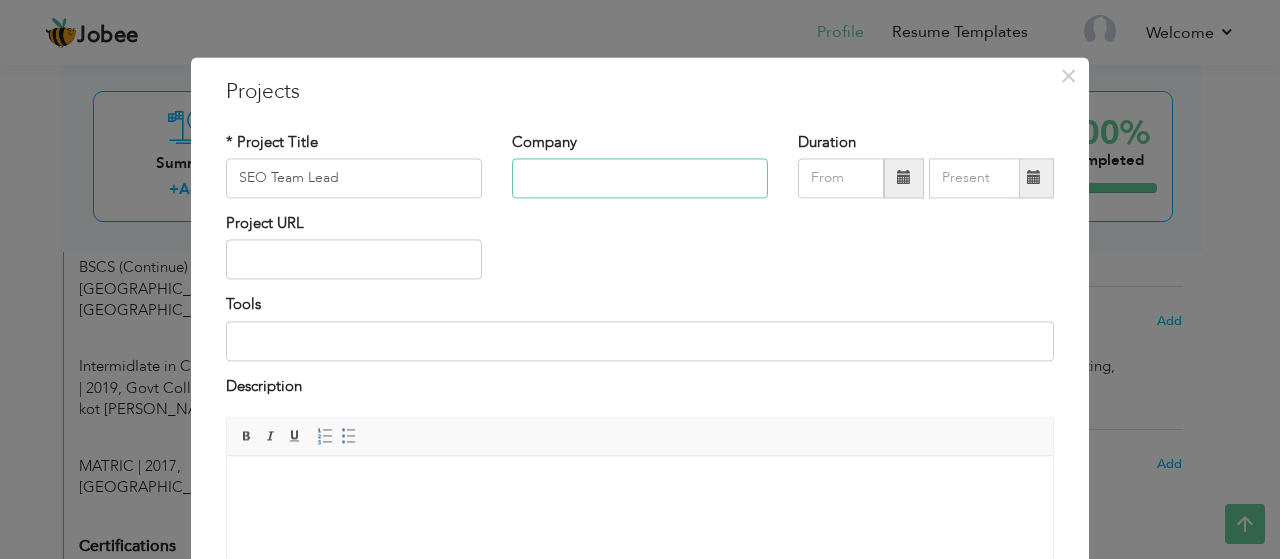 click at bounding box center [640, 178] 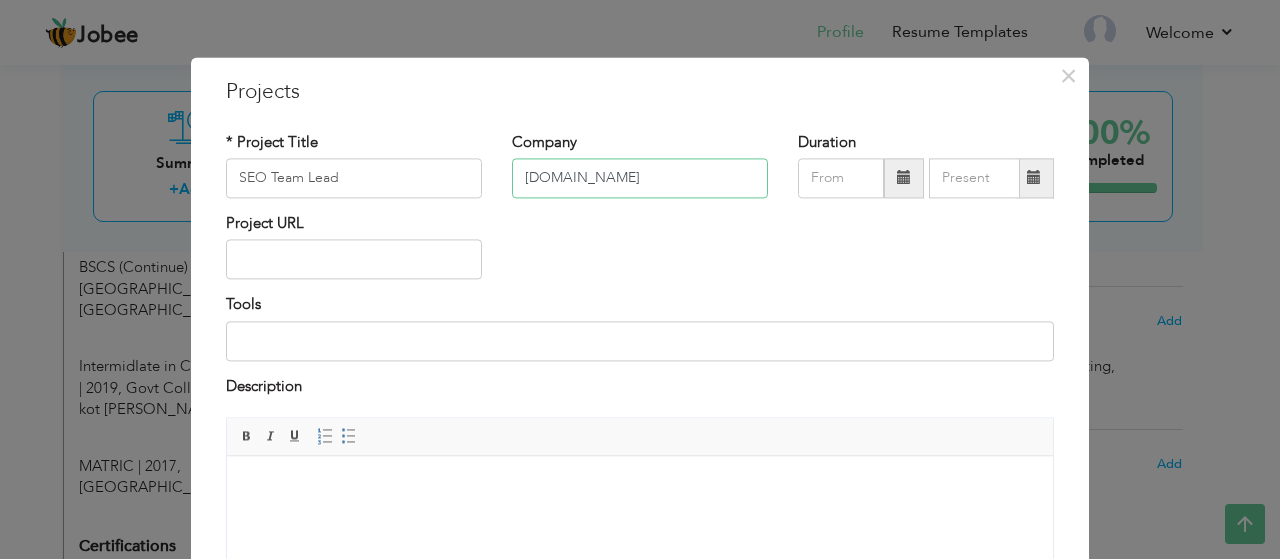 type 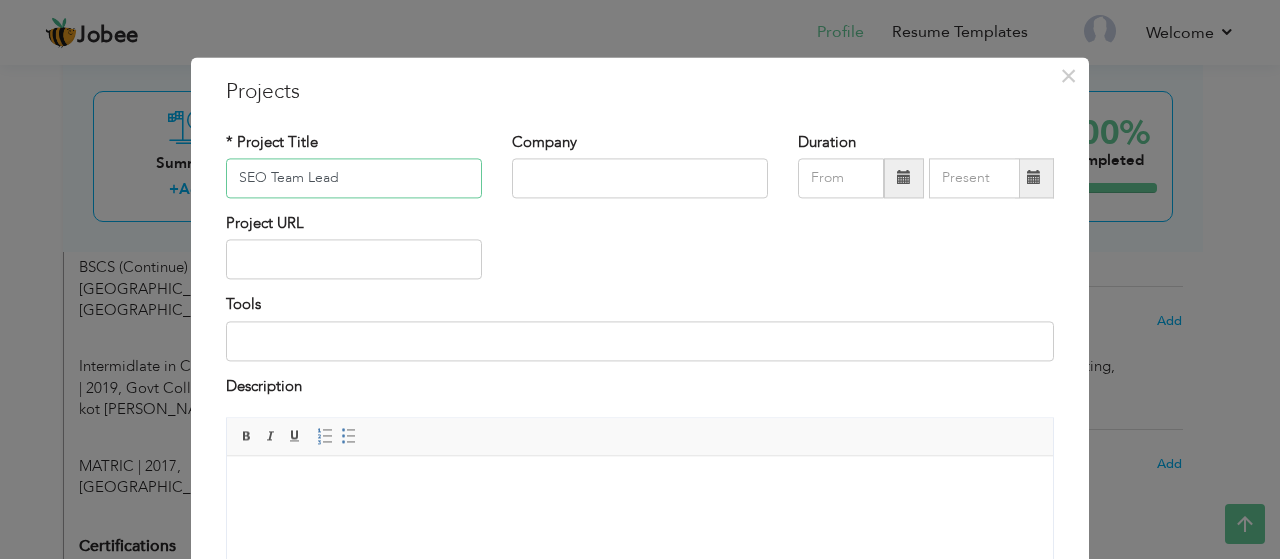 click on "SEO Team Lead" at bounding box center (354, 178) 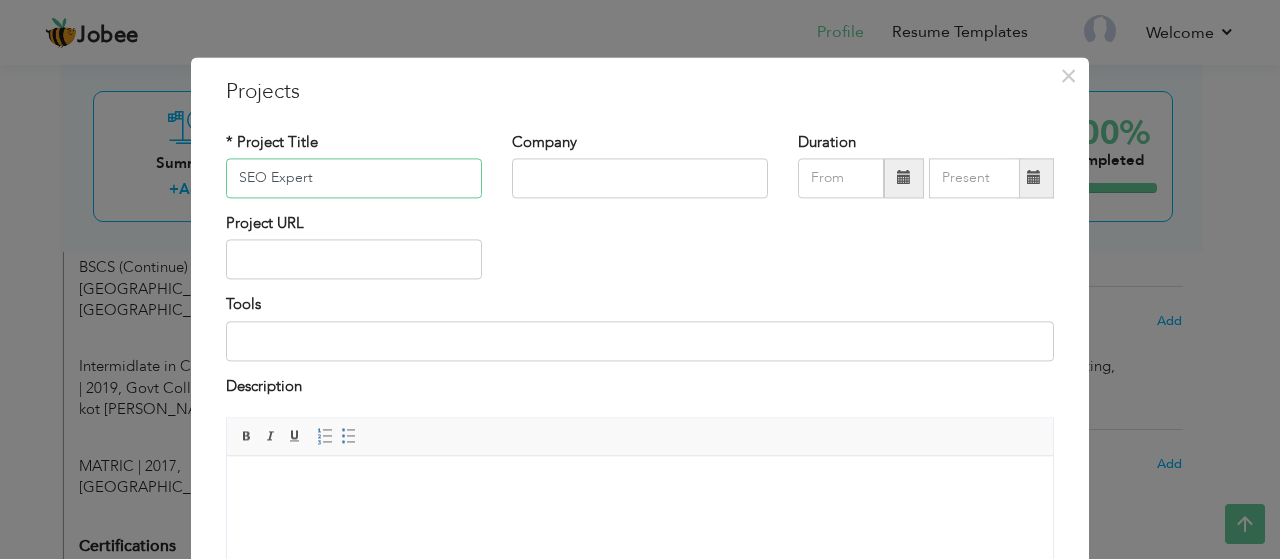 type on "SEO Expert" 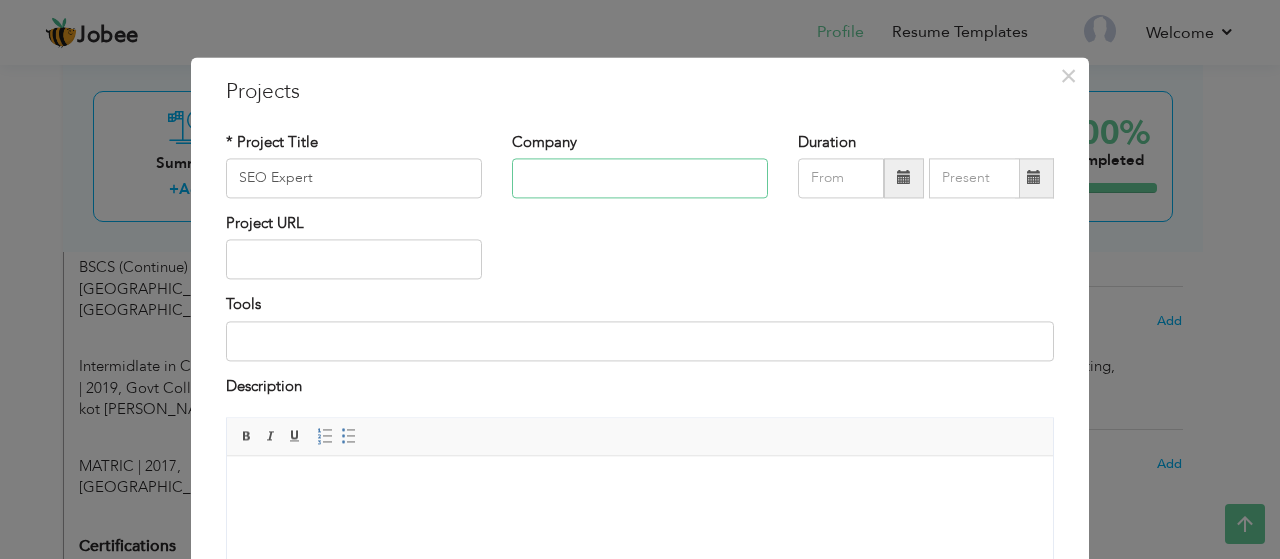 click at bounding box center (640, 178) 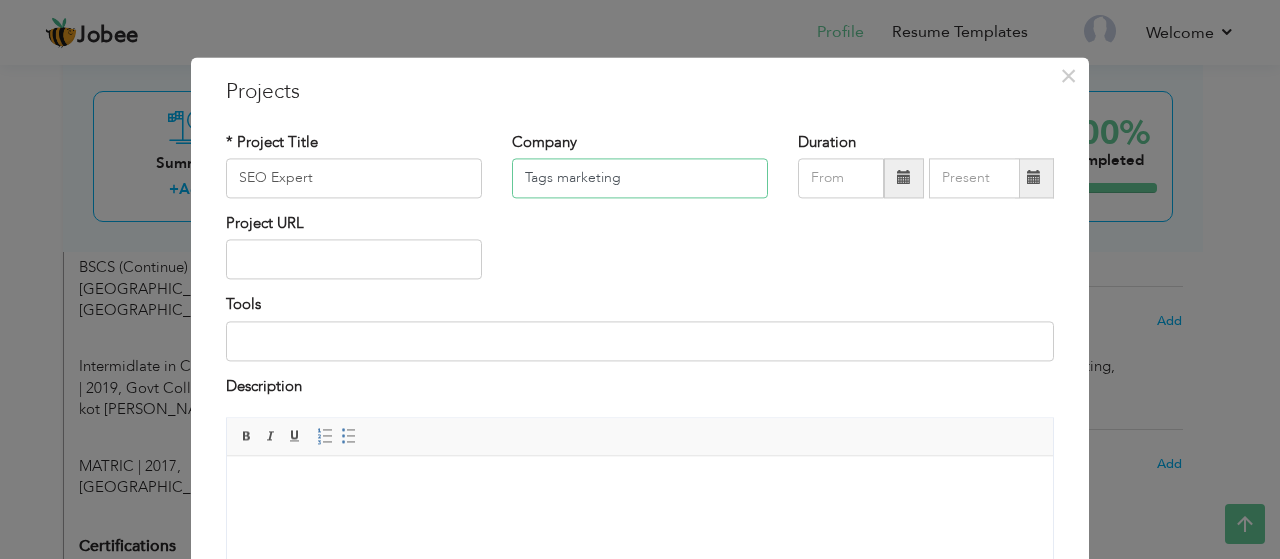 type on "Tags marketing" 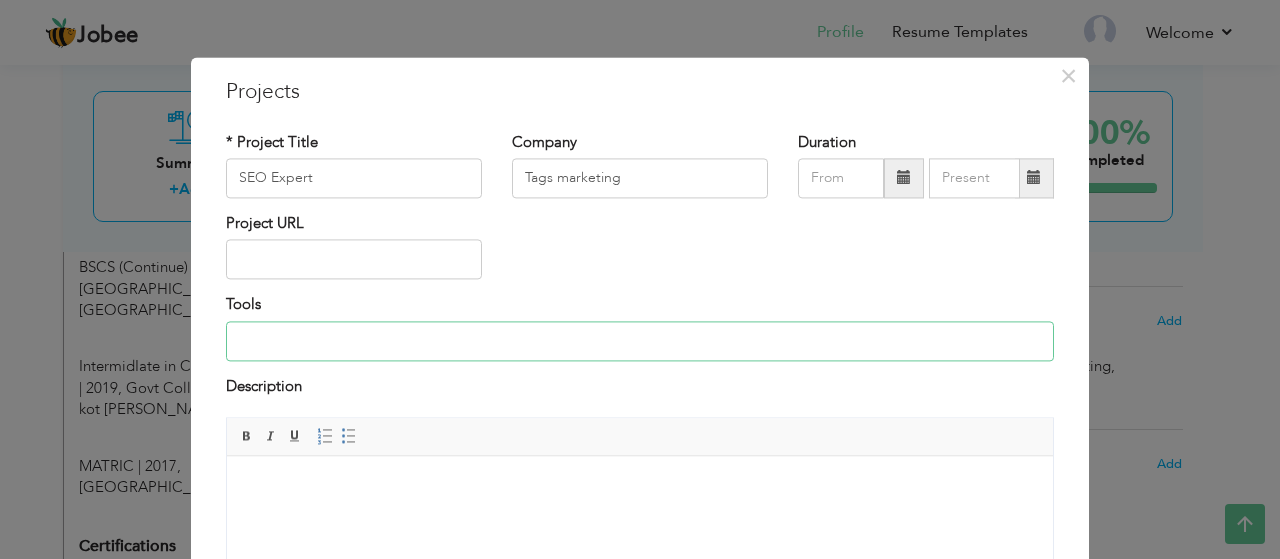 click at bounding box center [640, 341] 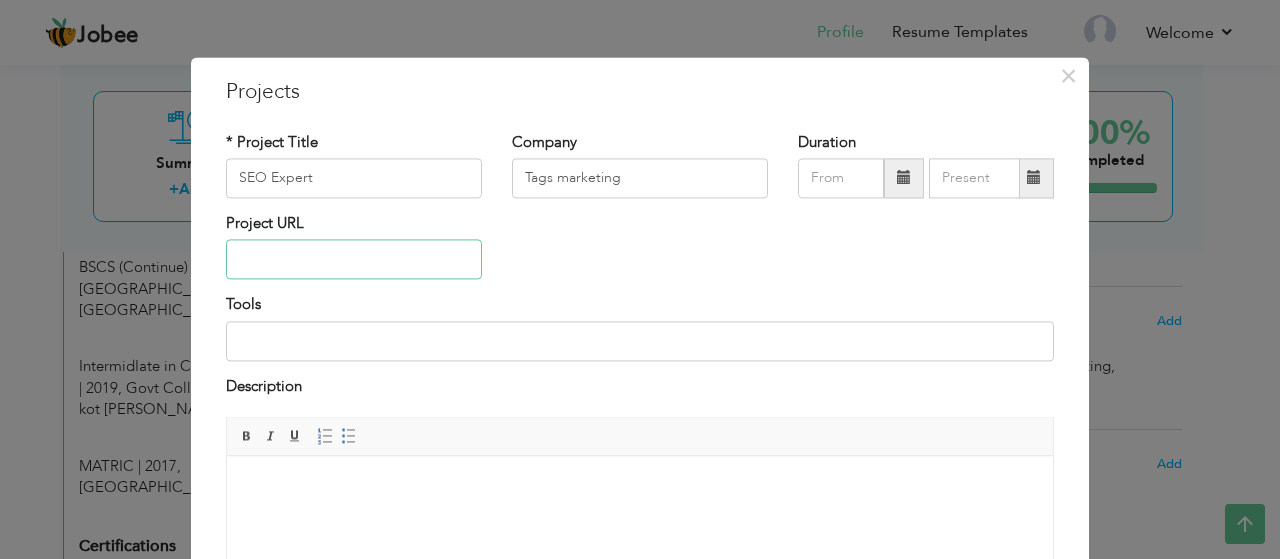 click at bounding box center (354, 260) 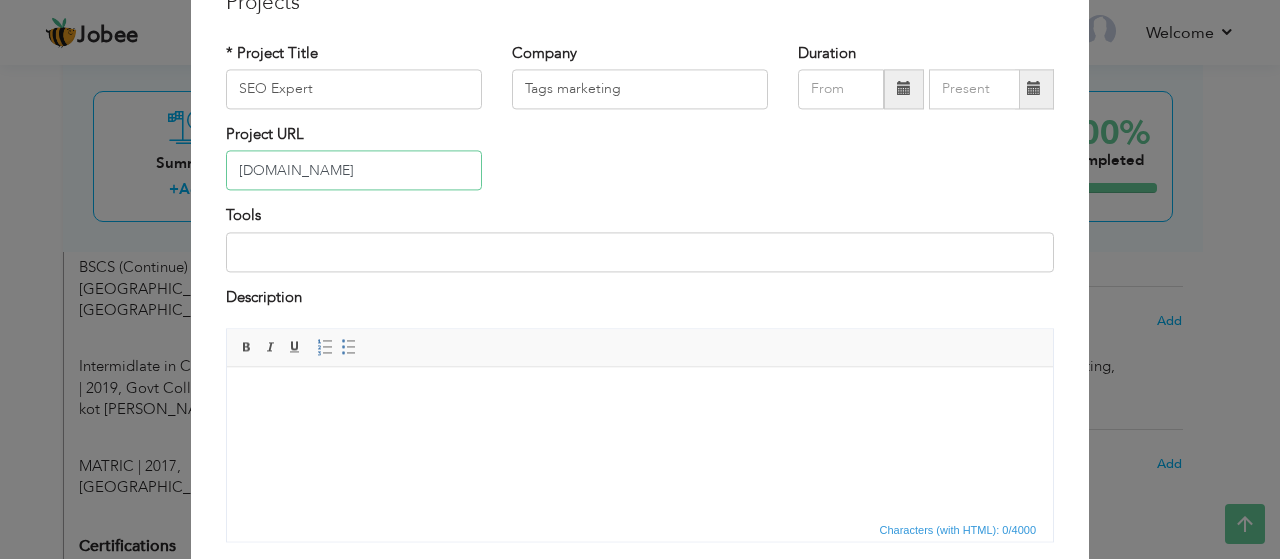 scroll, scrollTop: 232, scrollLeft: 0, axis: vertical 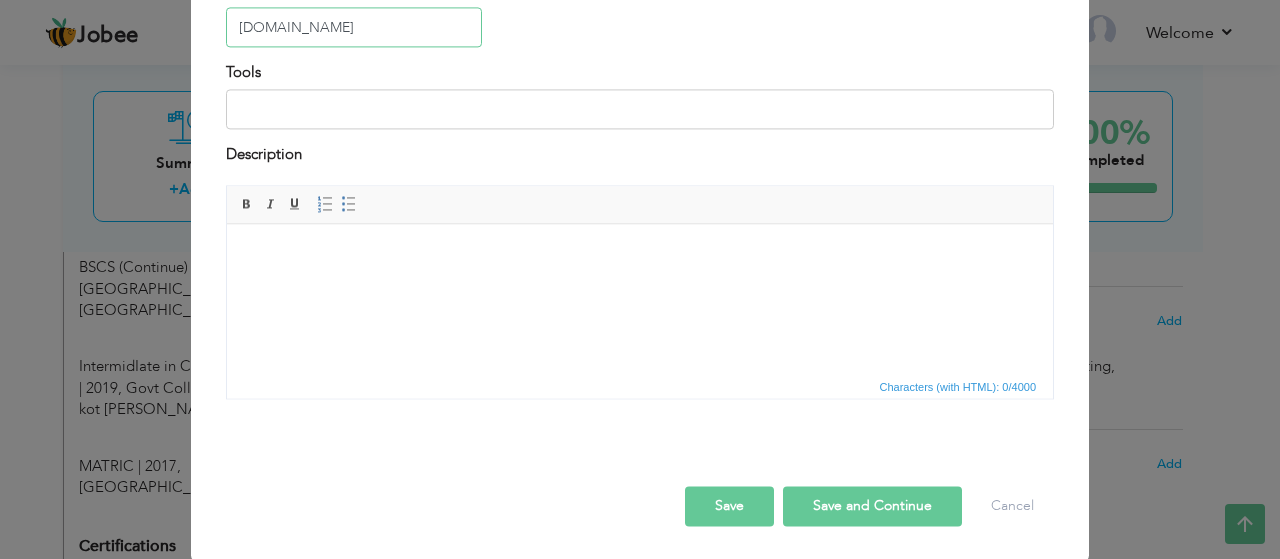 type on "[DOMAIN_NAME]" 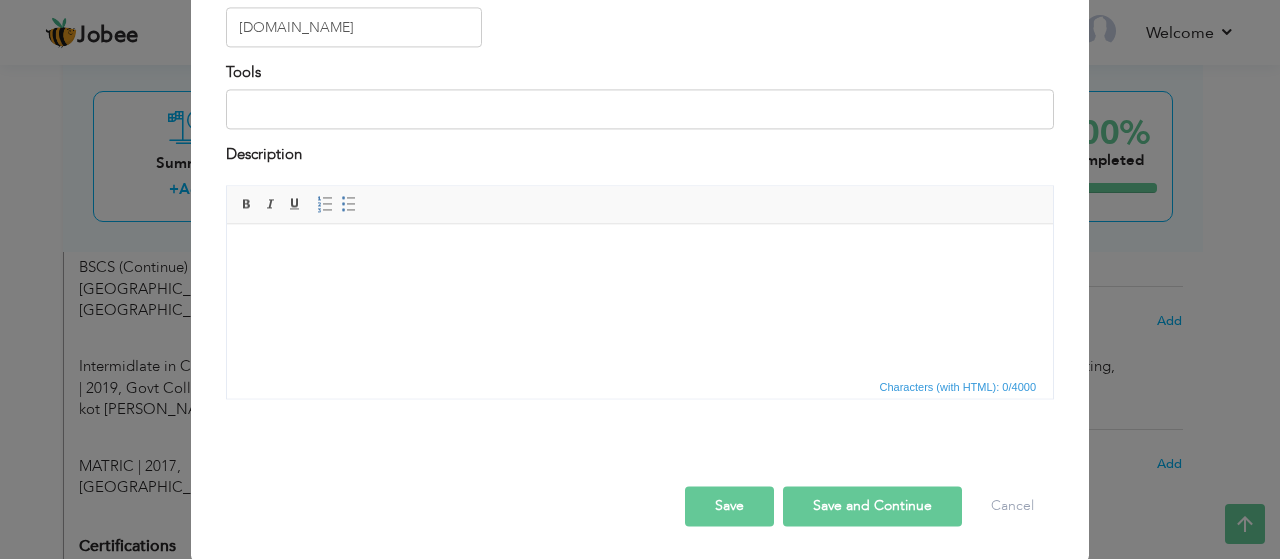 click on "Save and Continue" at bounding box center [872, 507] 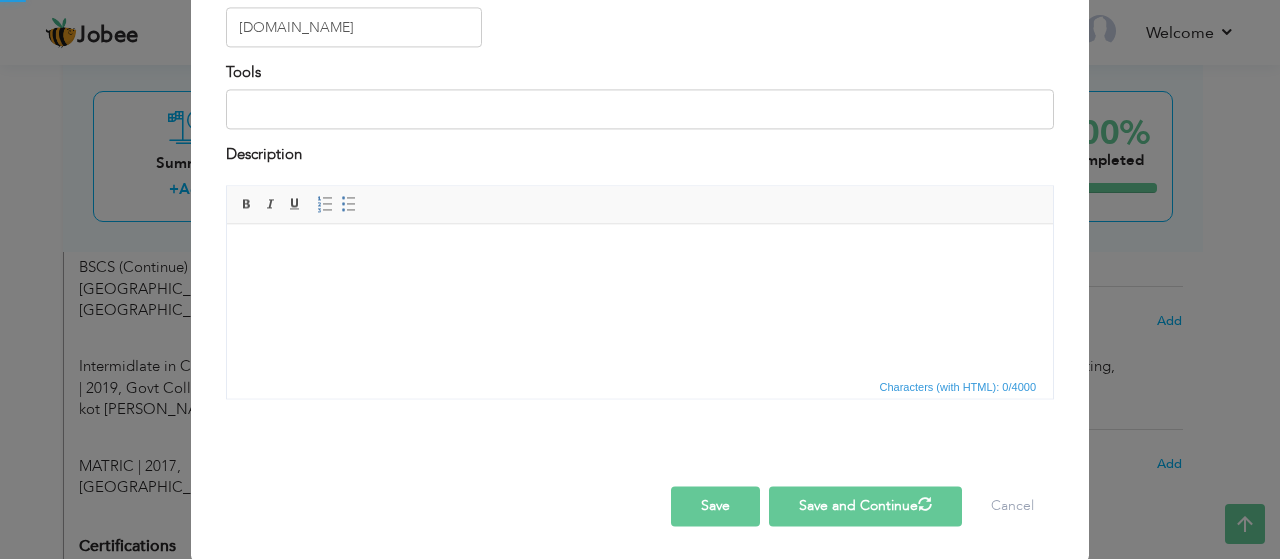type 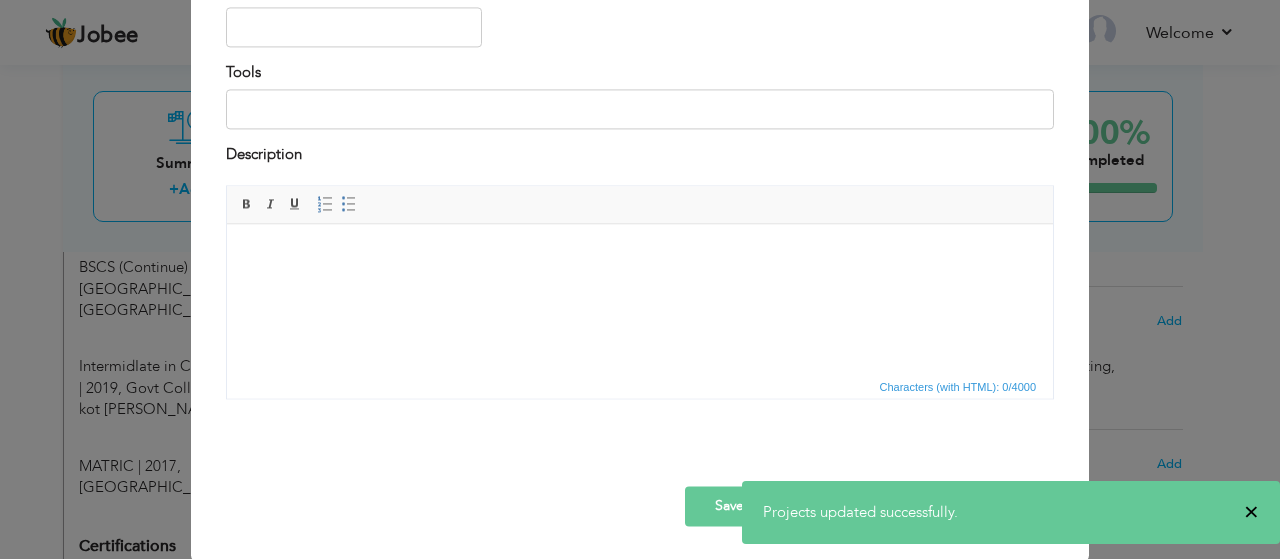 click on "×" at bounding box center [1251, 512] 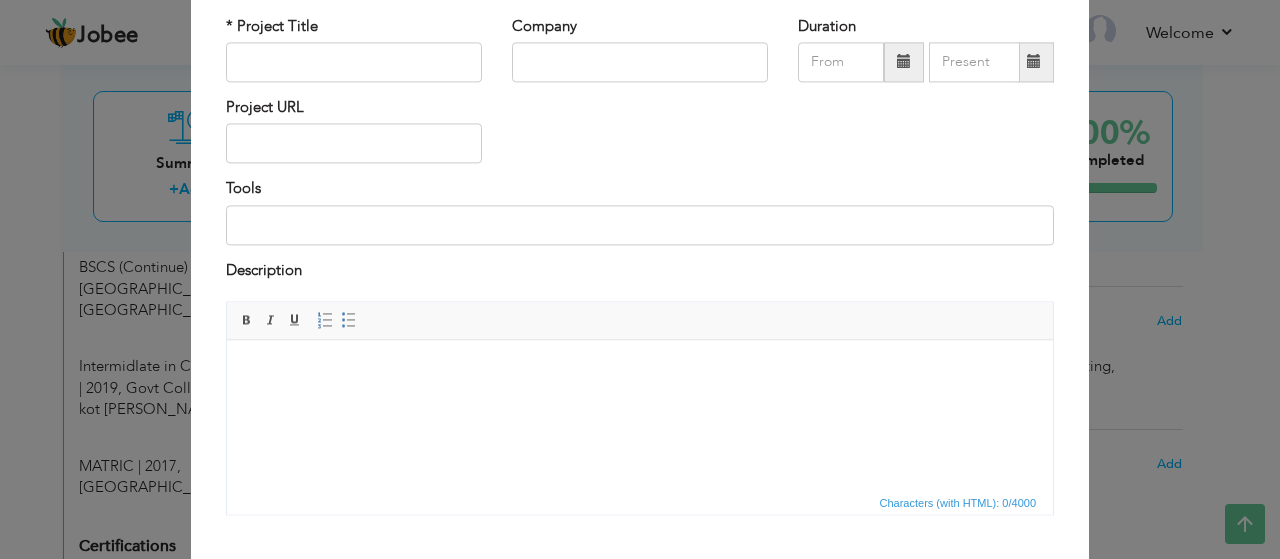 scroll, scrollTop: 0, scrollLeft: 0, axis: both 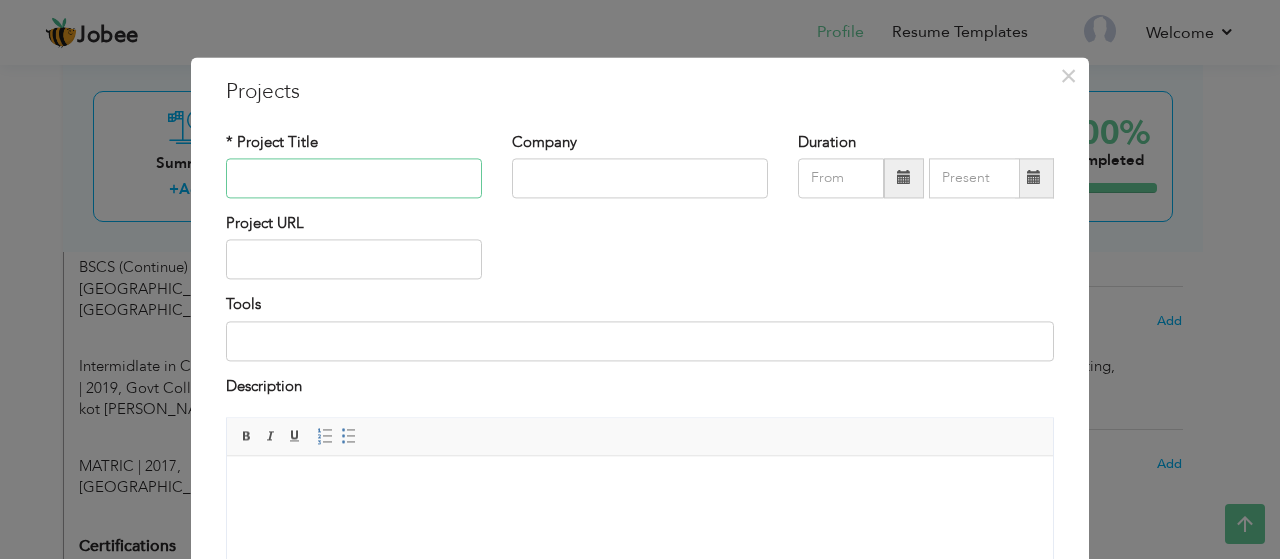click at bounding box center [354, 178] 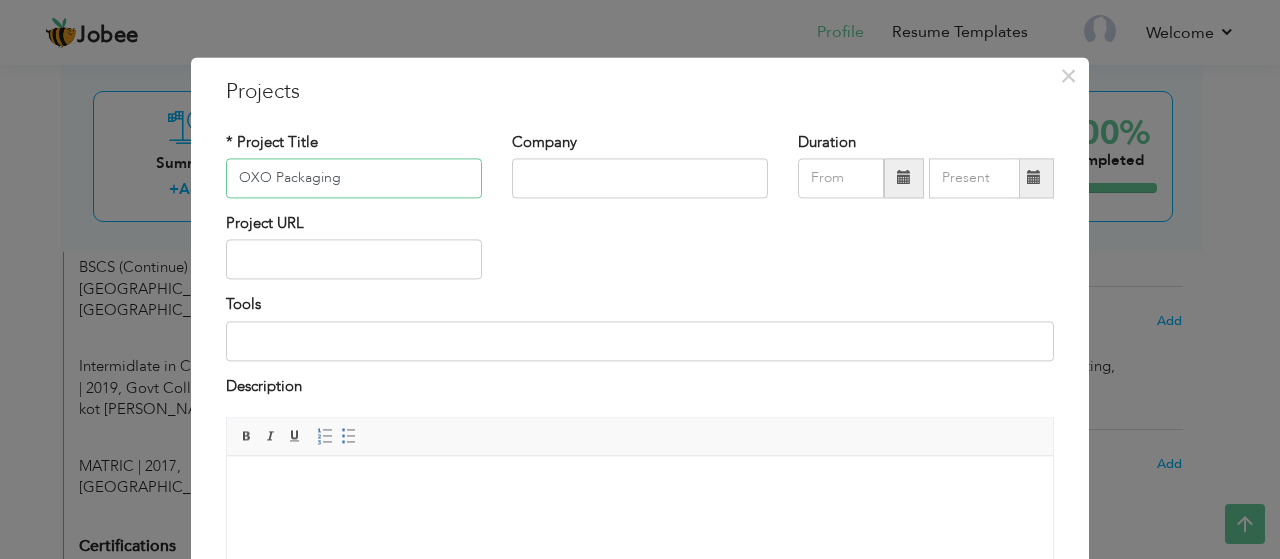 type on "OXO Packaging" 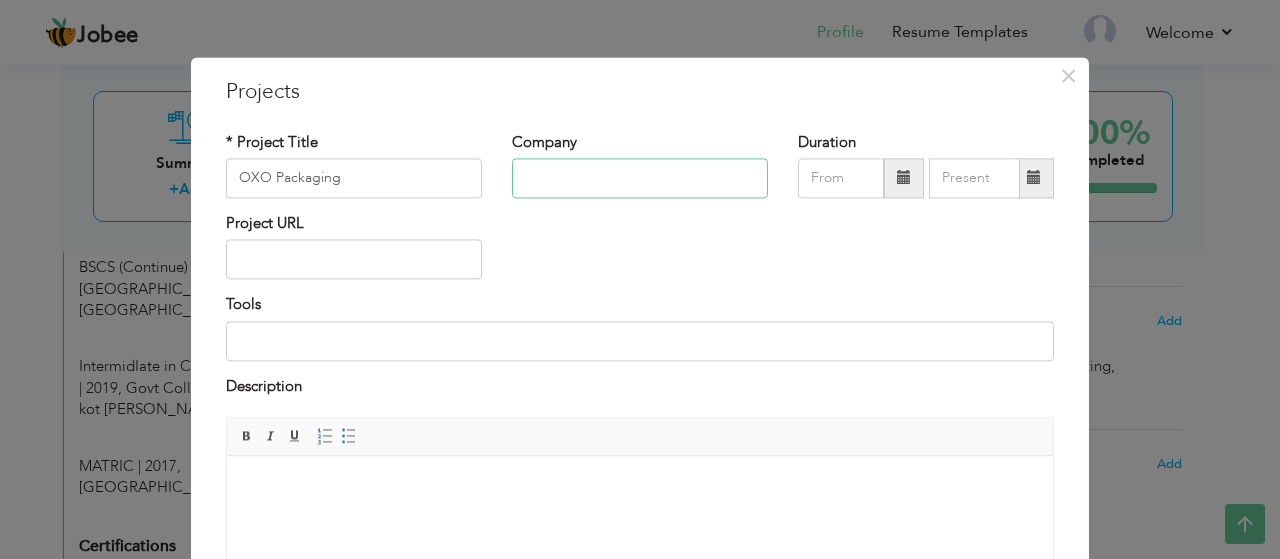 click at bounding box center [640, 178] 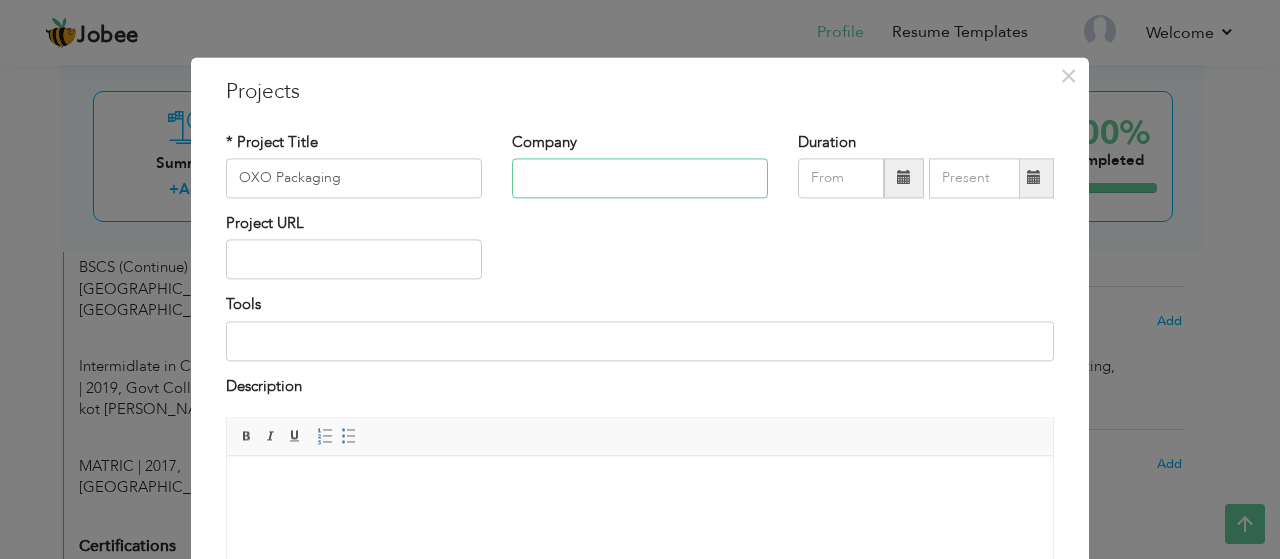 paste on "[URL][DOMAIN_NAME]" 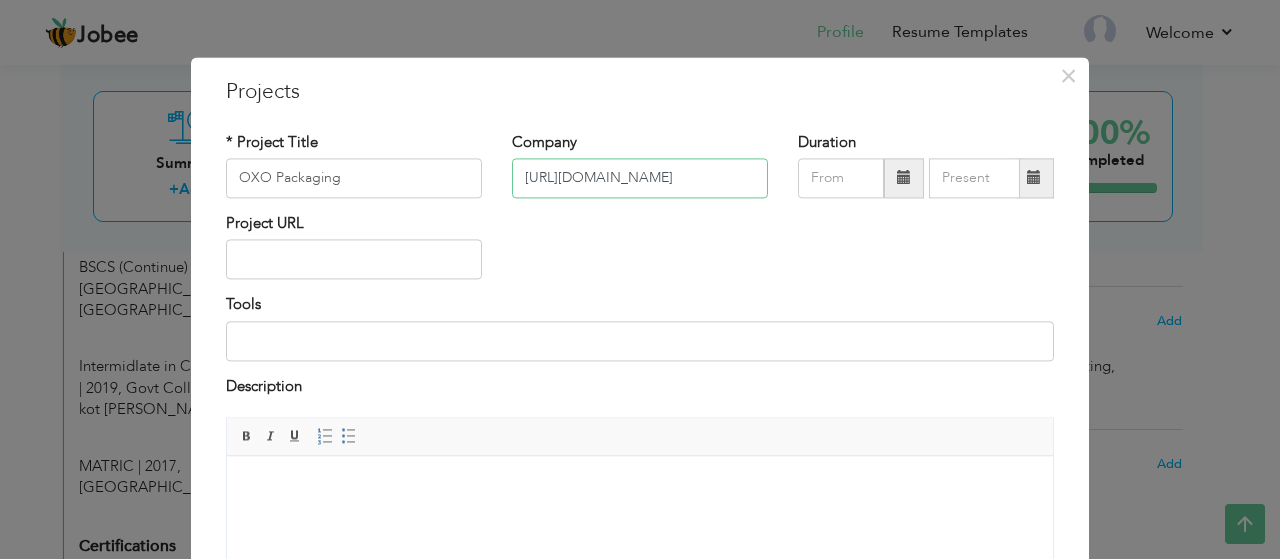 type on "[URL][DOMAIN_NAME]" 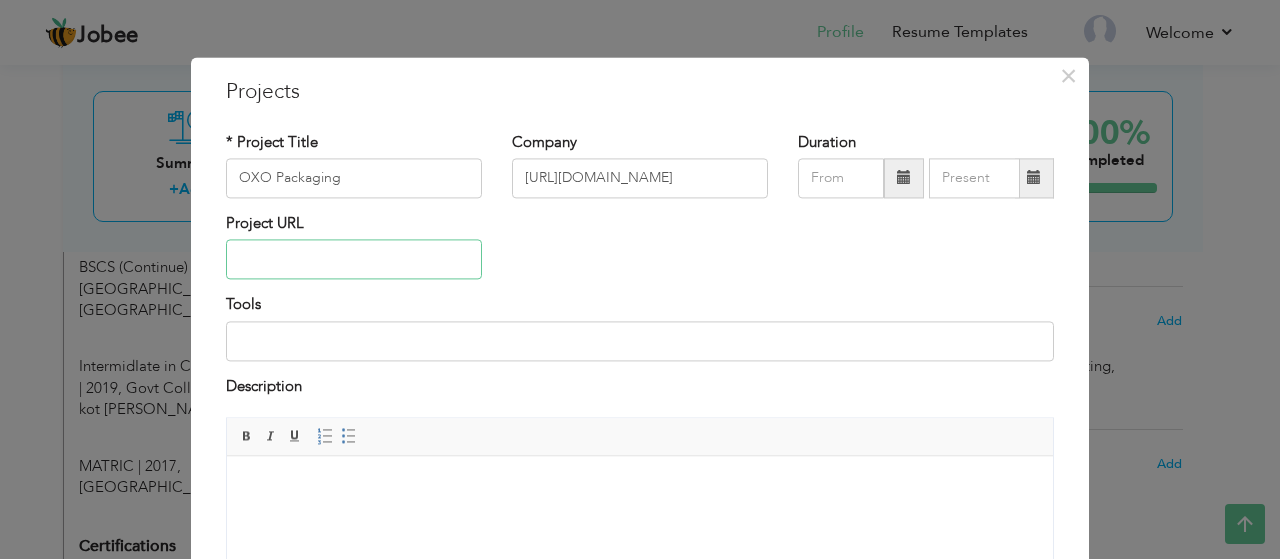 click at bounding box center (354, 260) 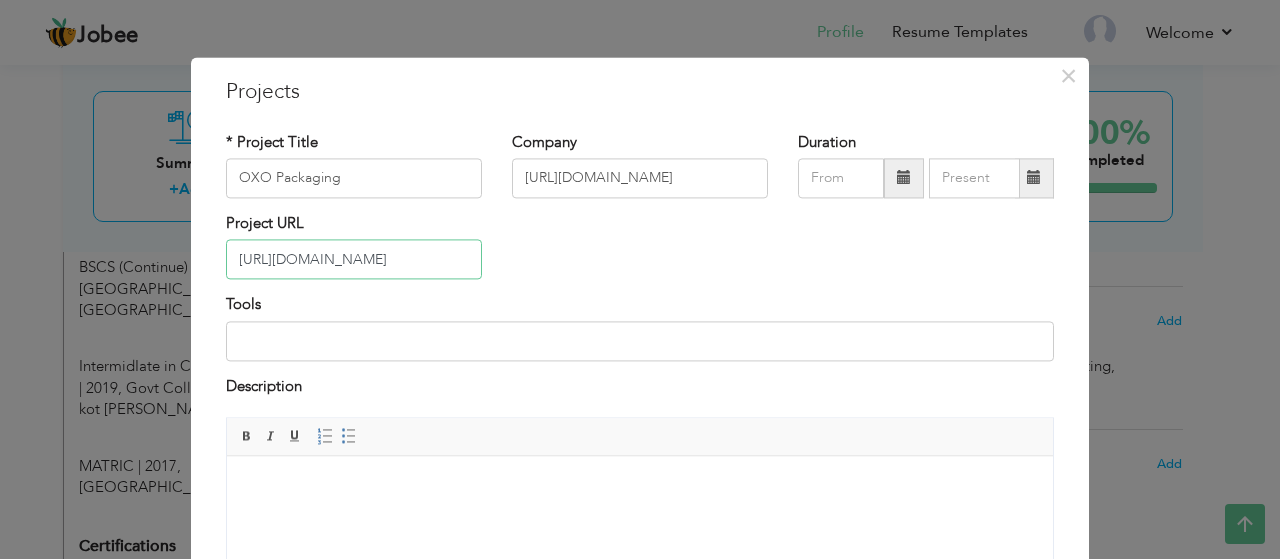 type on "[URL][DOMAIN_NAME]" 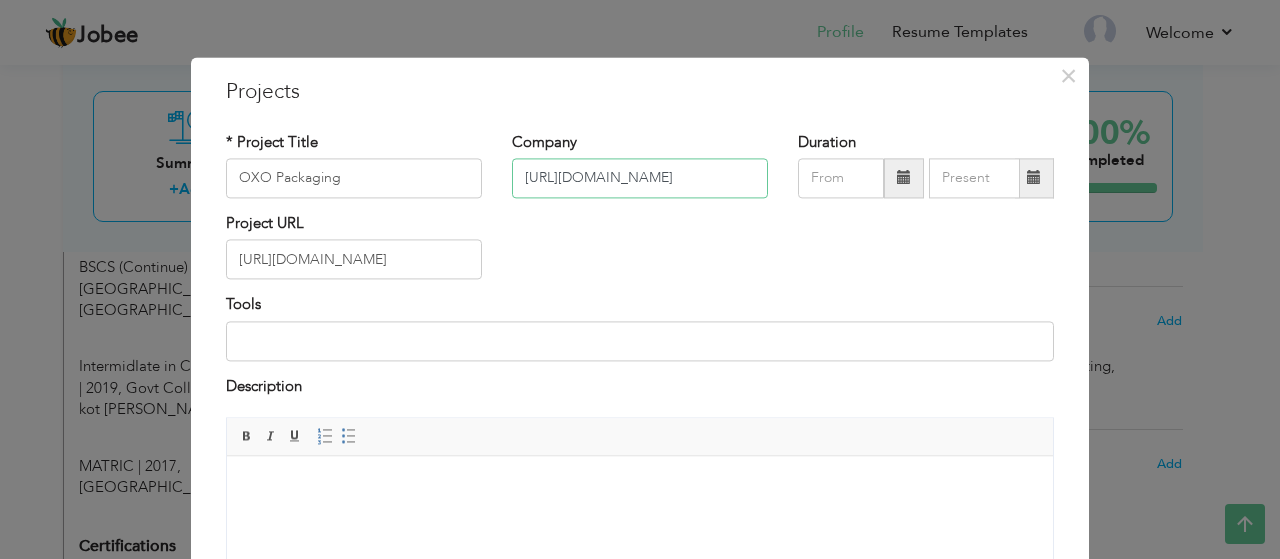 click on "[URL][DOMAIN_NAME]" at bounding box center [640, 178] 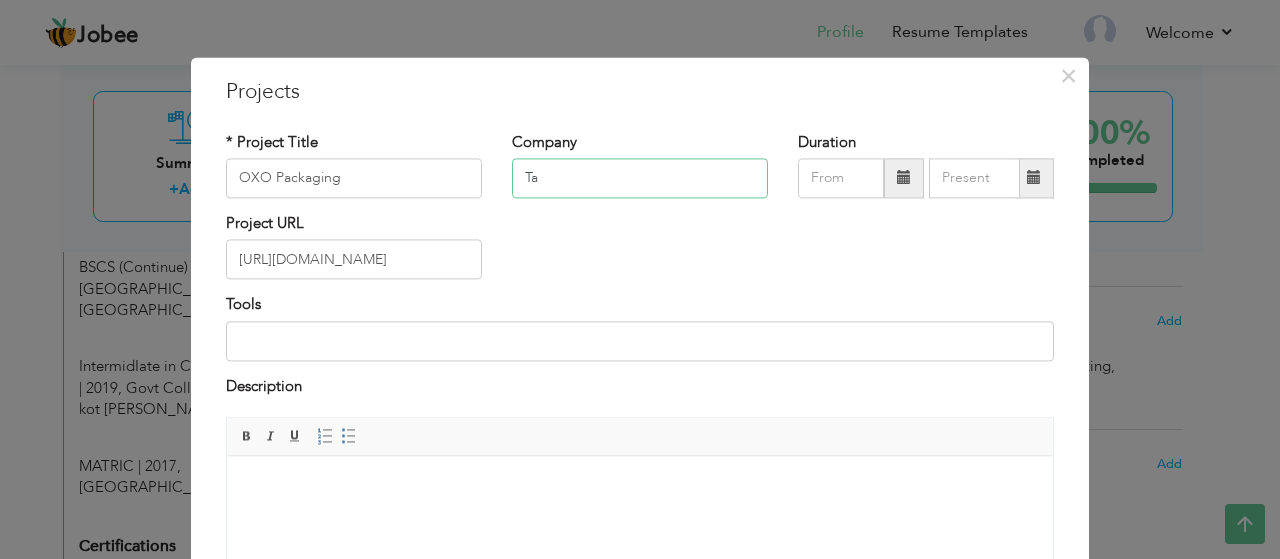 type on "T" 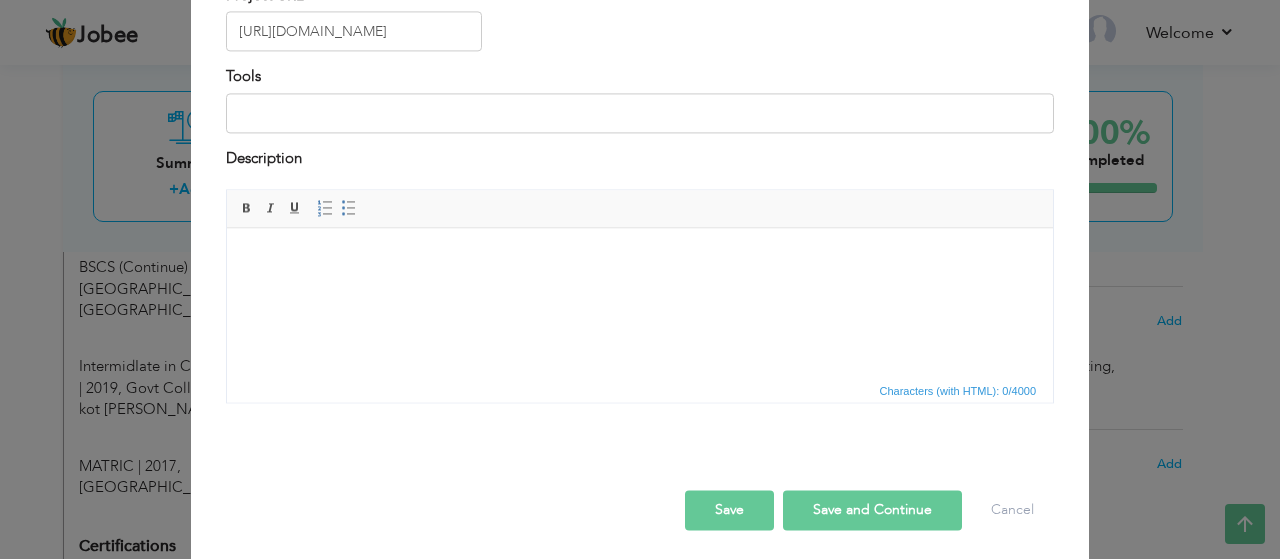 scroll, scrollTop: 232, scrollLeft: 0, axis: vertical 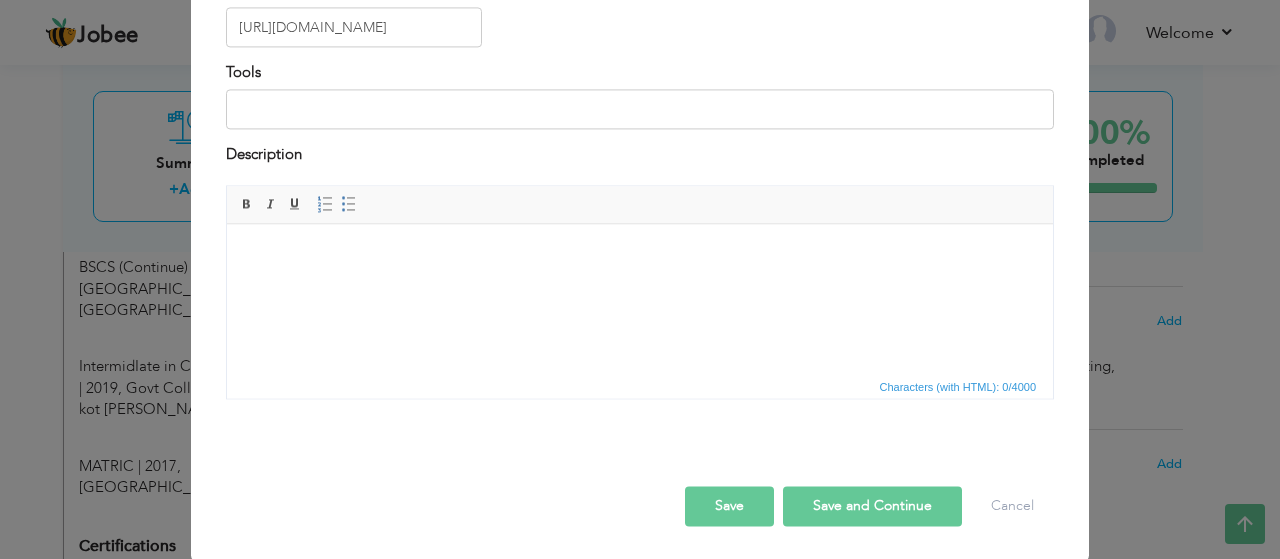 type on "Noah technology" 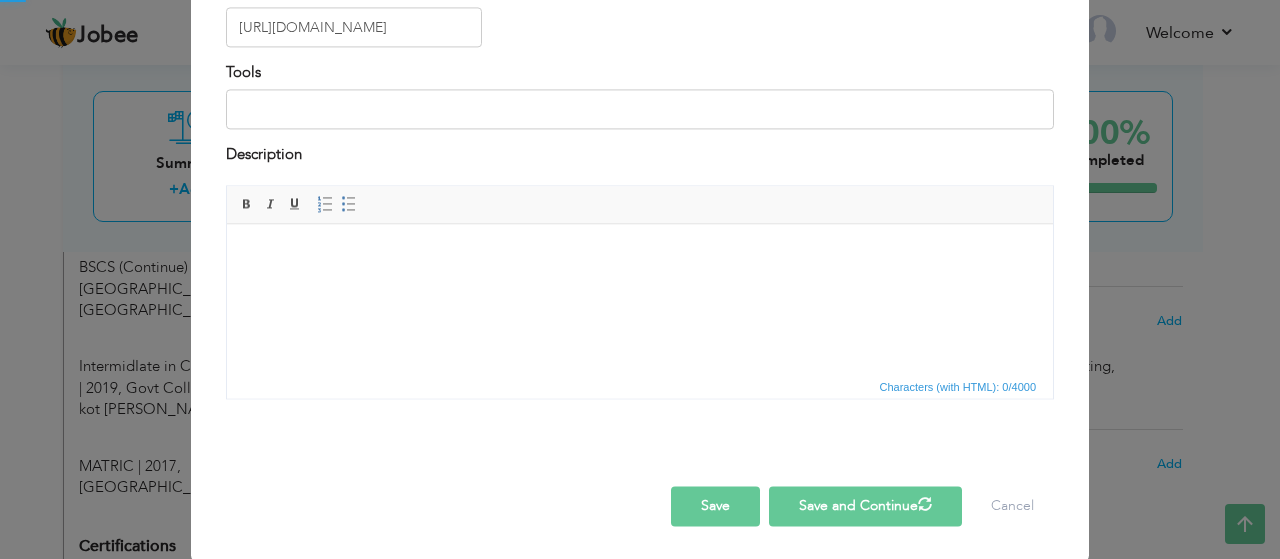 type 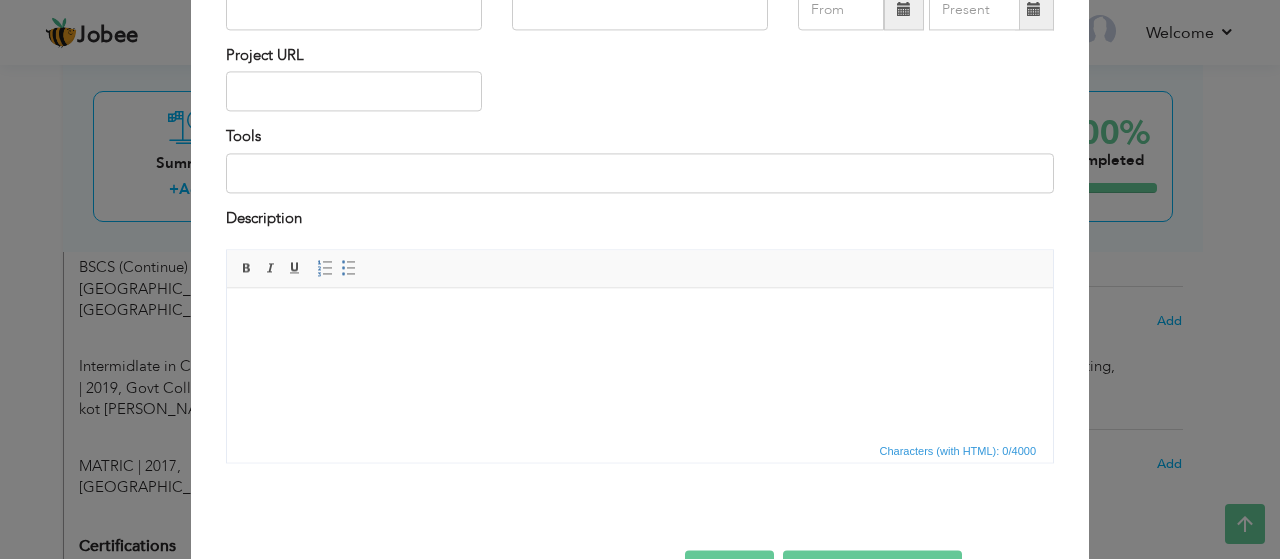 scroll, scrollTop: 232, scrollLeft: 0, axis: vertical 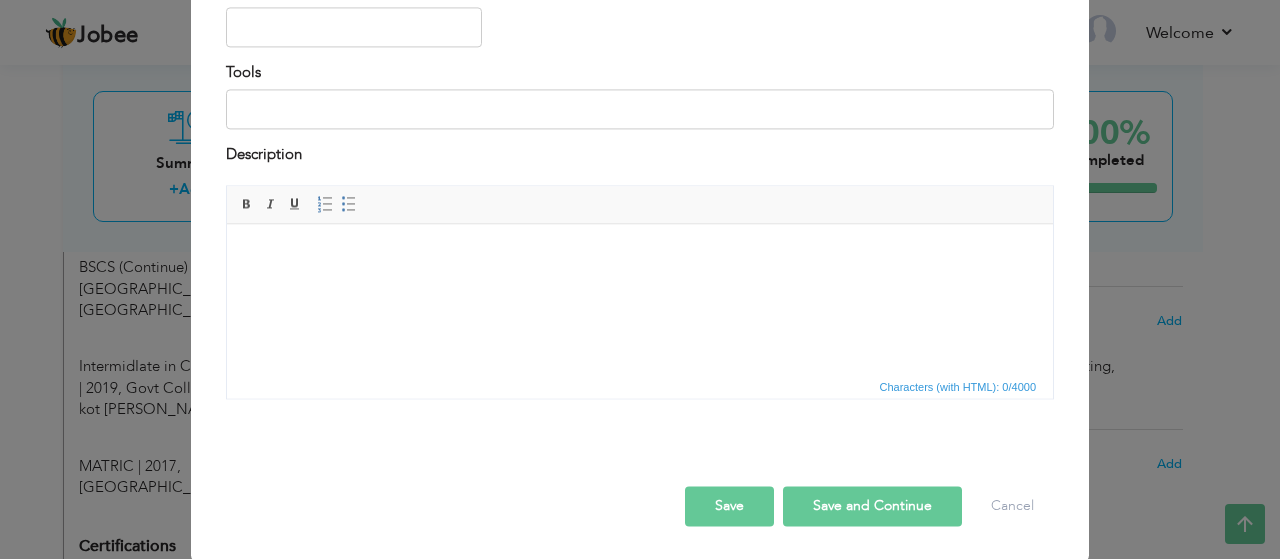 click on "Save" at bounding box center (729, 507) 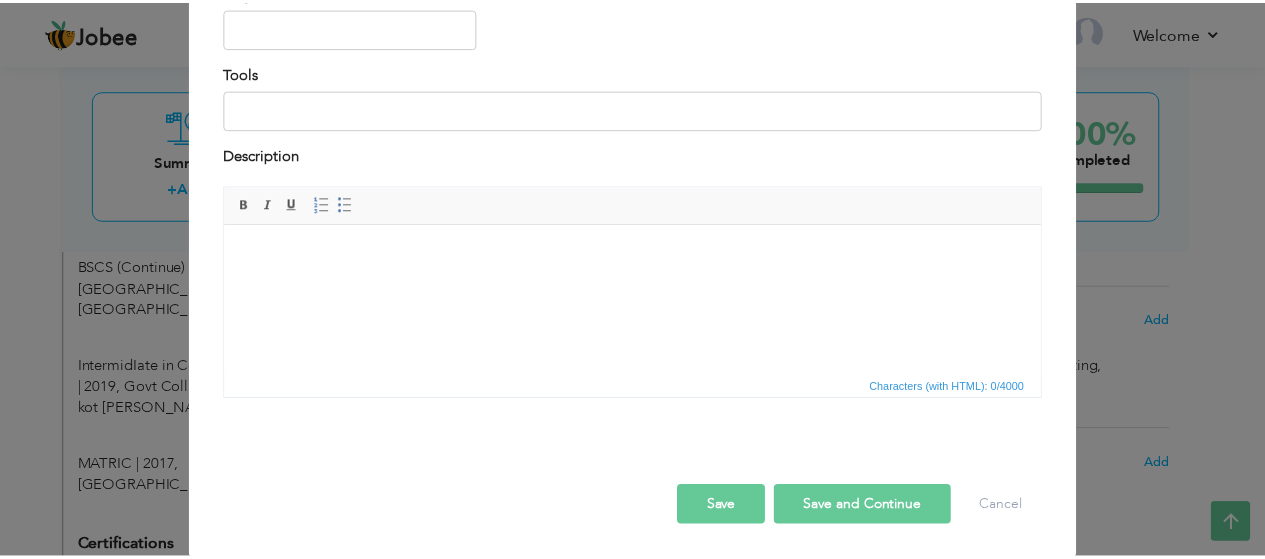 scroll, scrollTop: 0, scrollLeft: 0, axis: both 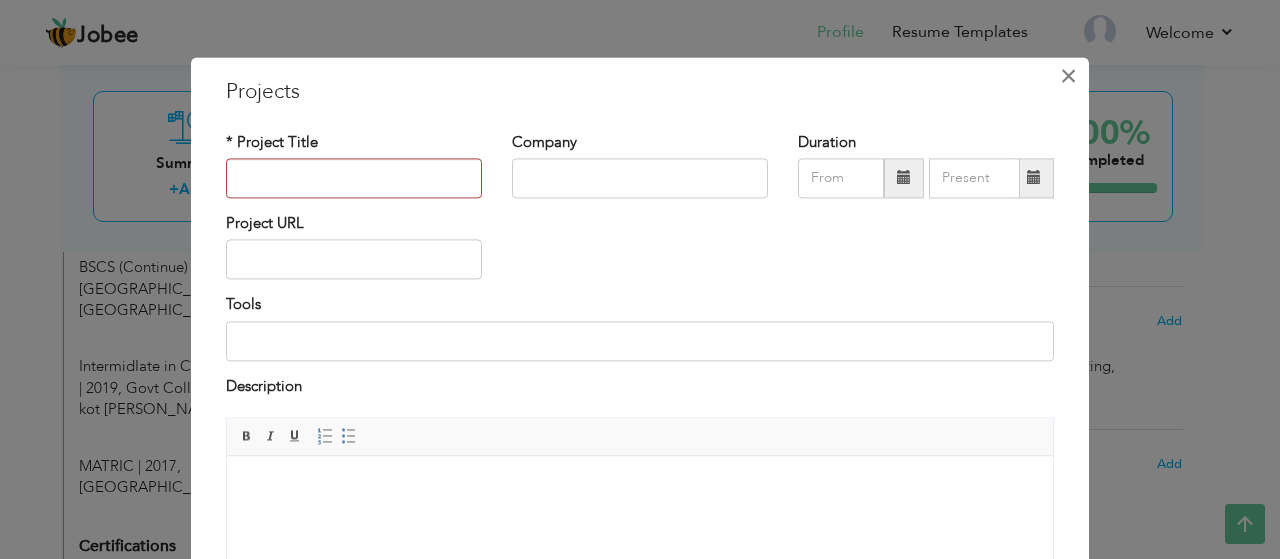 click on "×" at bounding box center [1068, 76] 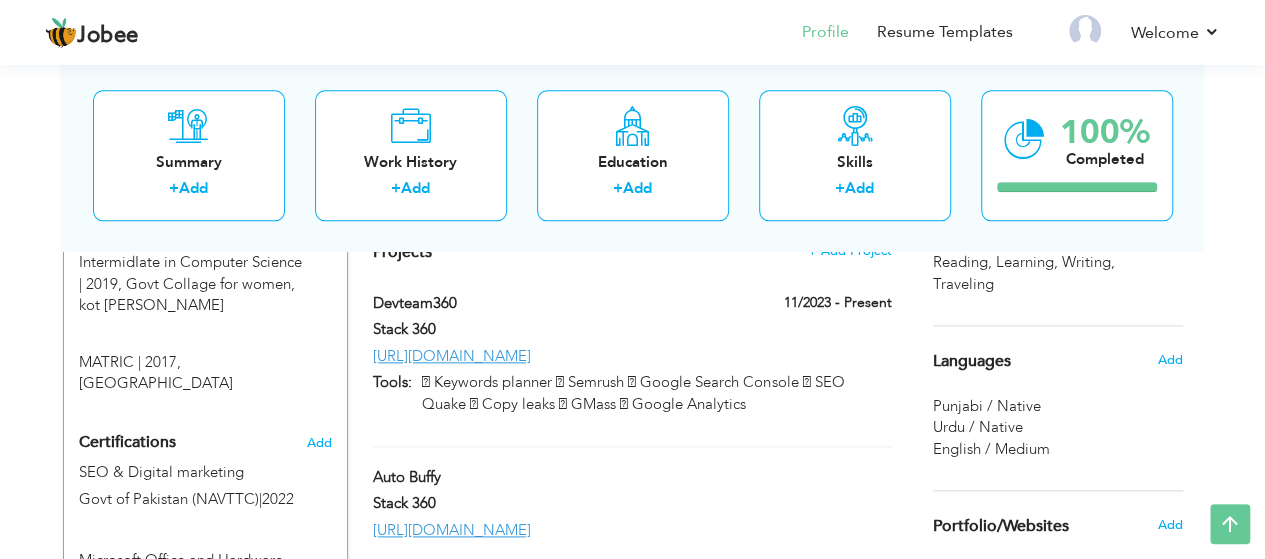 scroll, scrollTop: 1008, scrollLeft: 0, axis: vertical 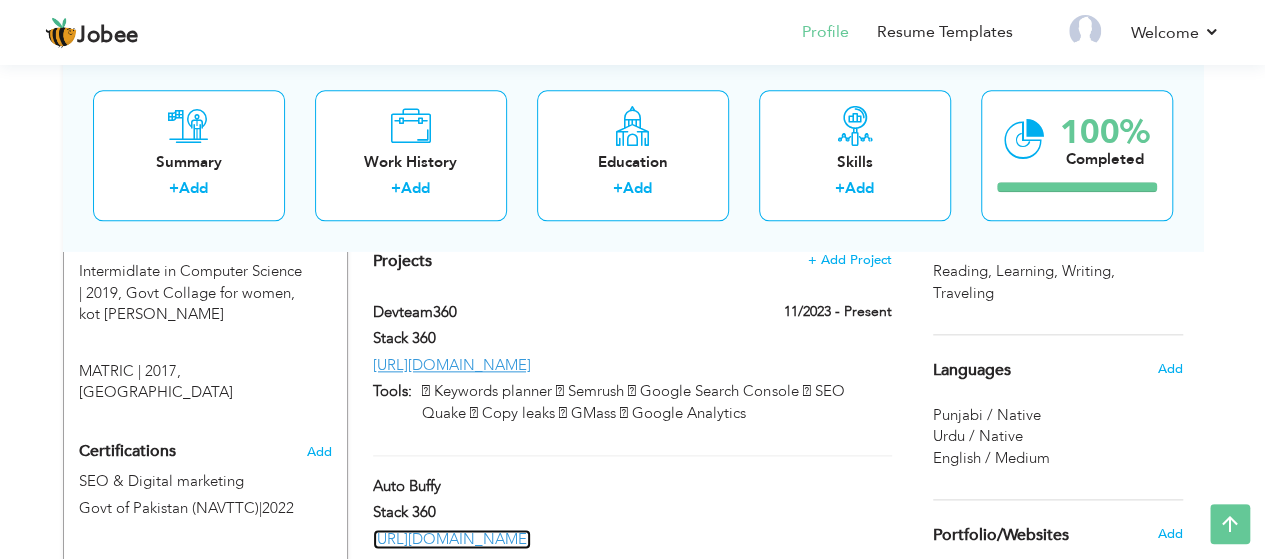 click on "https://autobuffy.com/" at bounding box center (452, 539) 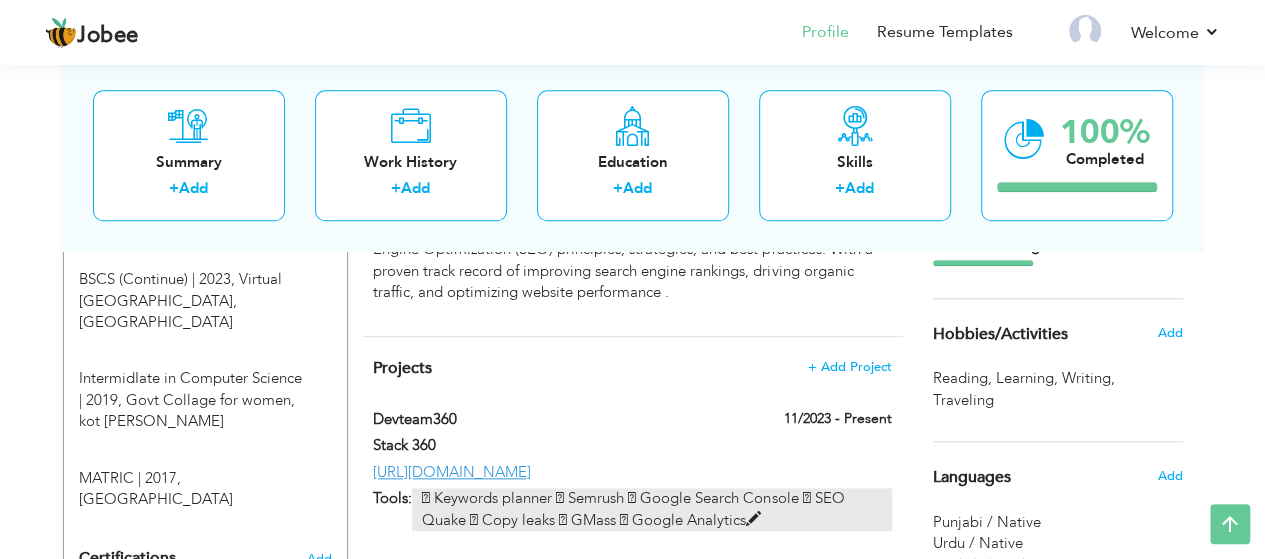 scroll, scrollTop: 881, scrollLeft: 0, axis: vertical 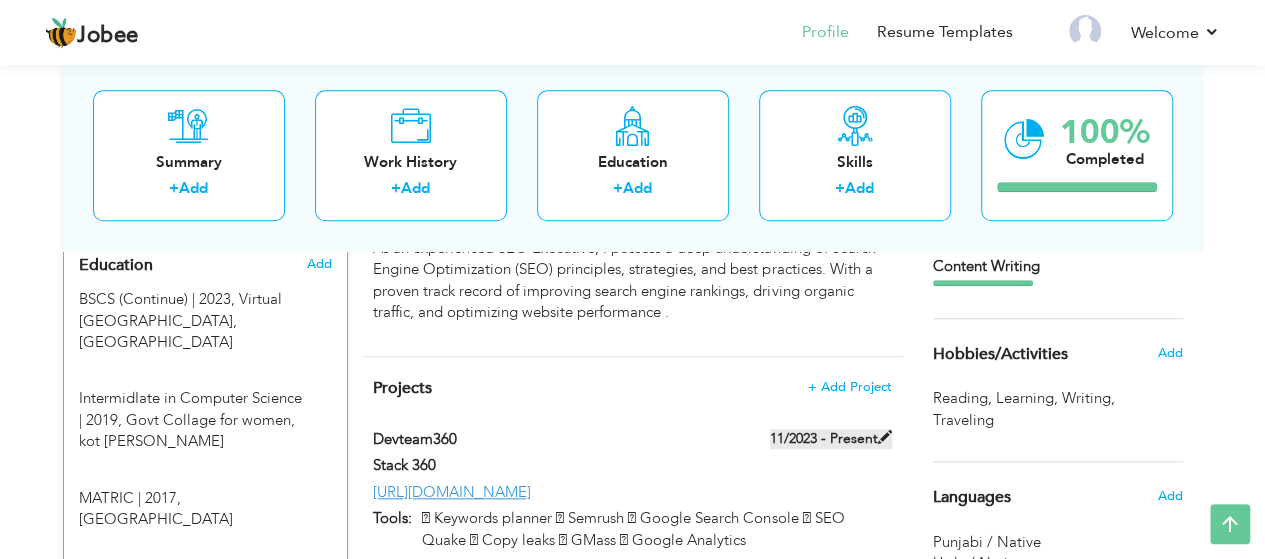 click on "11/2023 -  Present" at bounding box center (831, 439) 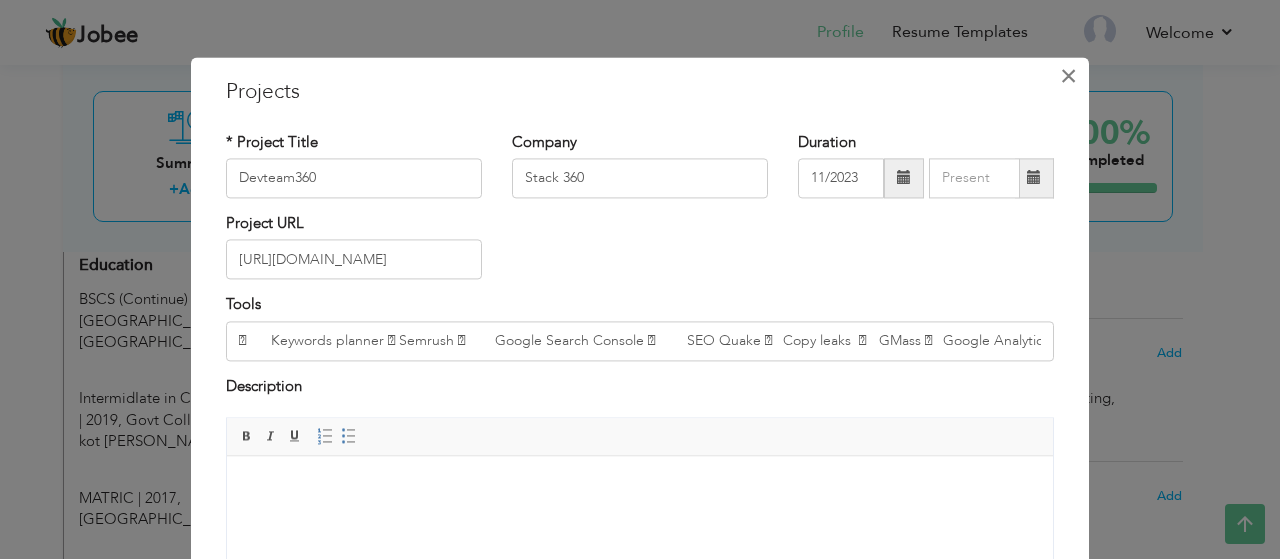 click on "×" at bounding box center (1068, 76) 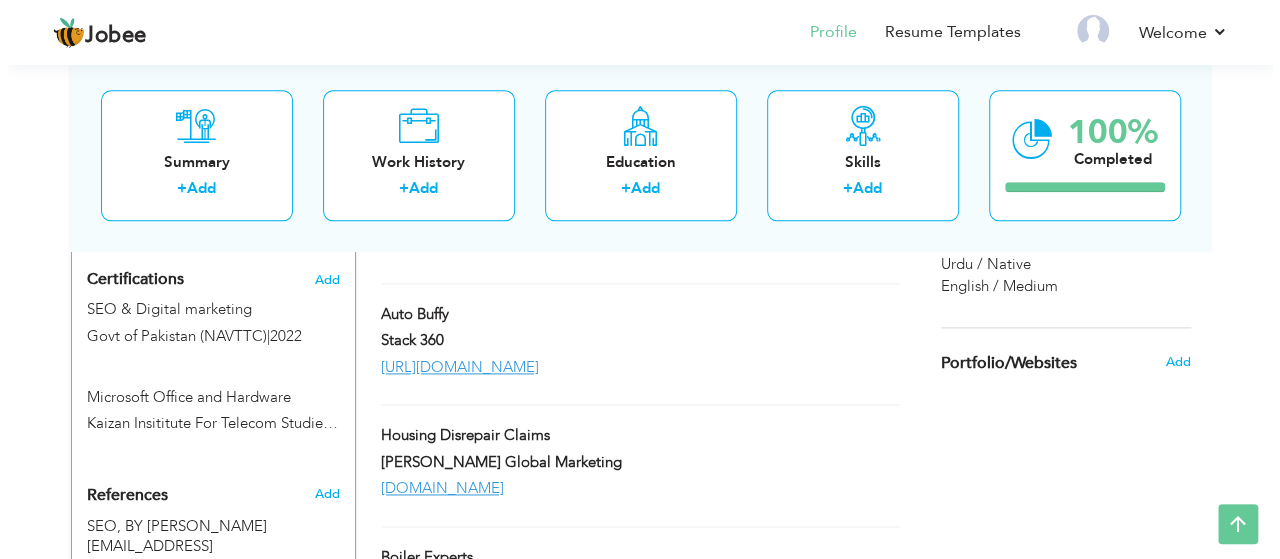 scroll, scrollTop: 1181, scrollLeft: 0, axis: vertical 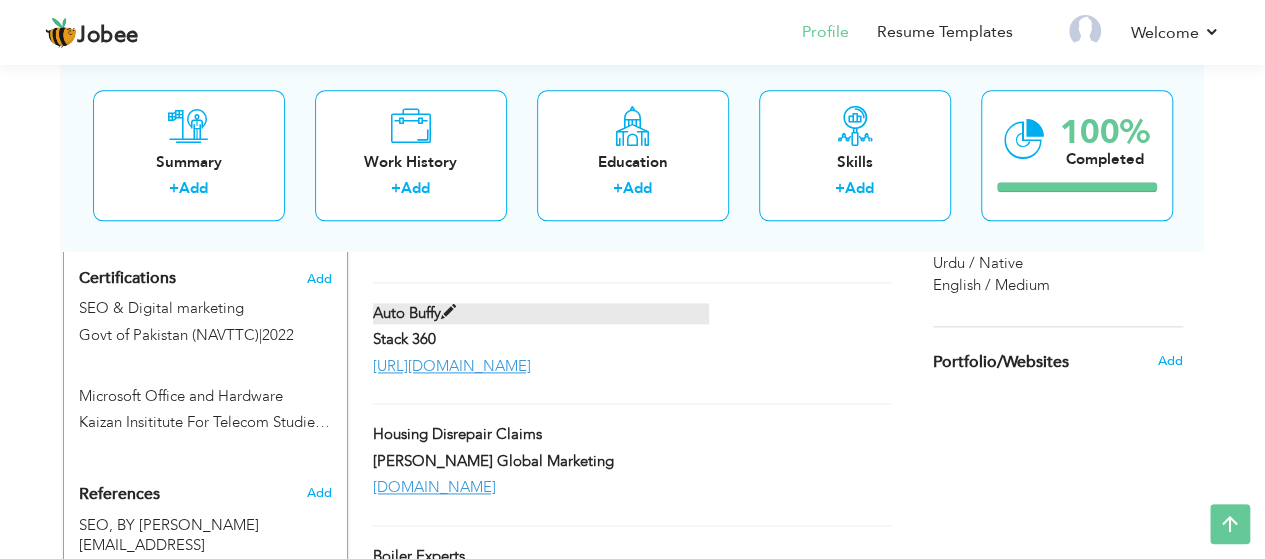 click on "Auto Buffy" at bounding box center (541, 313) 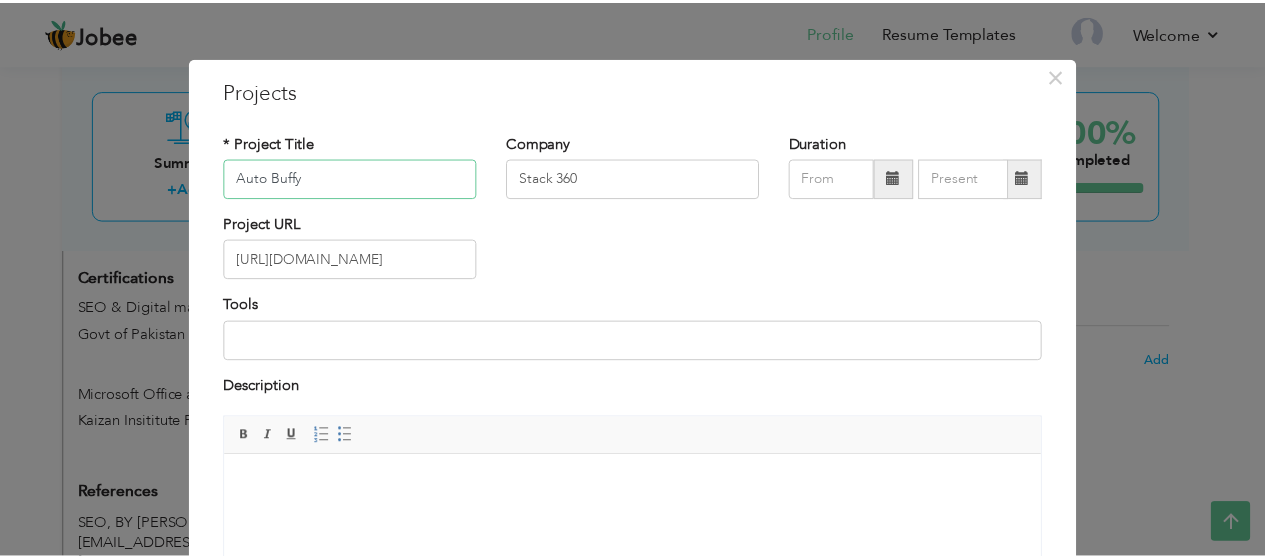 scroll, scrollTop: 232, scrollLeft: 0, axis: vertical 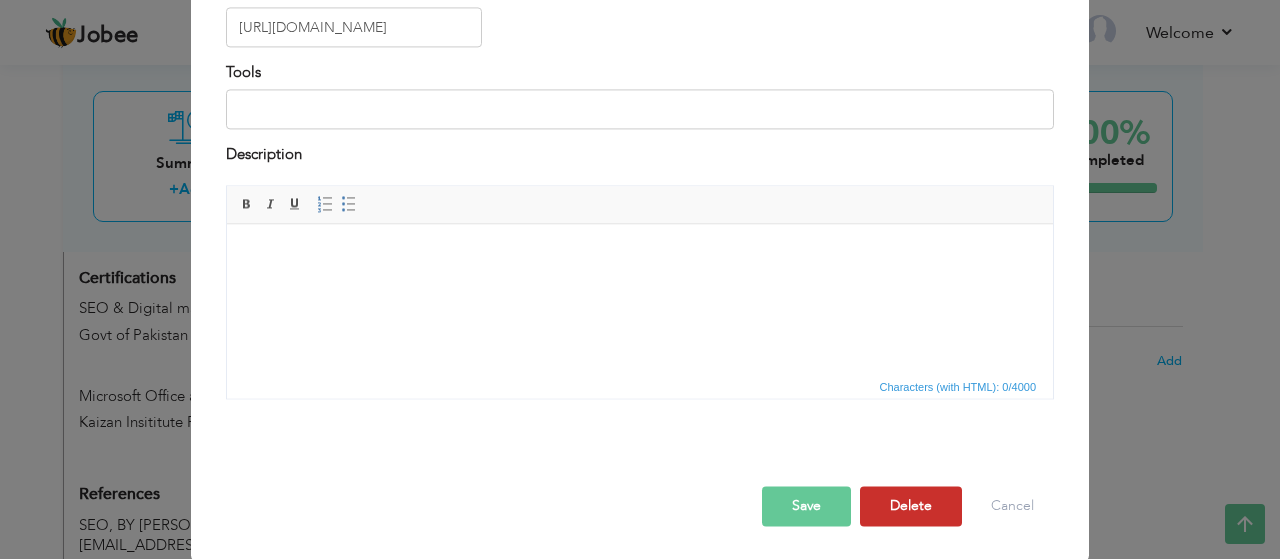 click on "Delete" at bounding box center [911, 507] 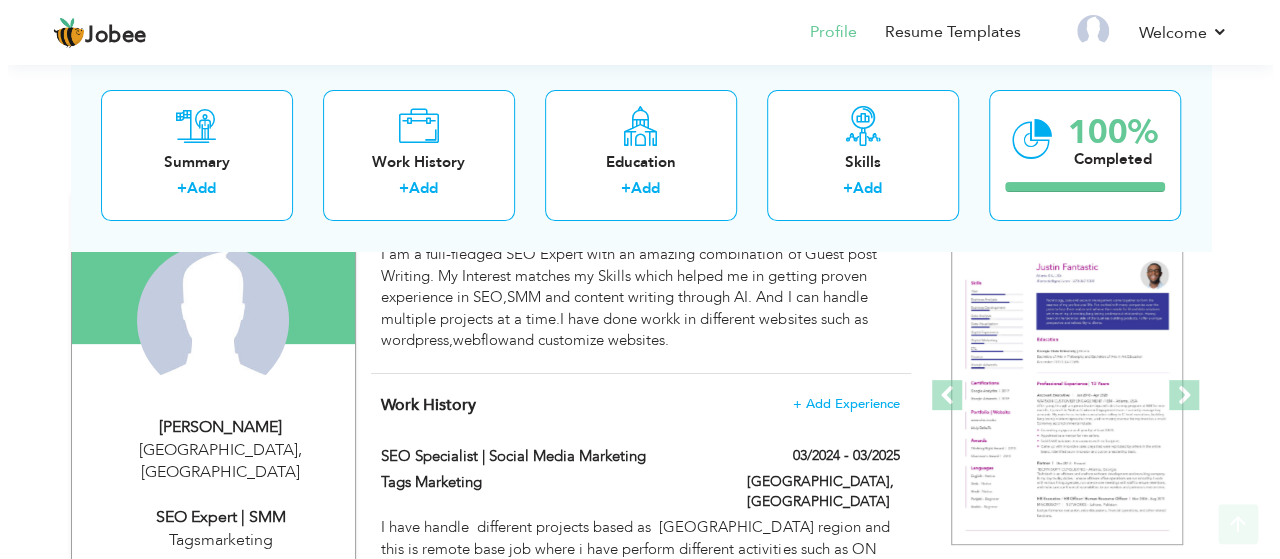 scroll, scrollTop: 206, scrollLeft: 0, axis: vertical 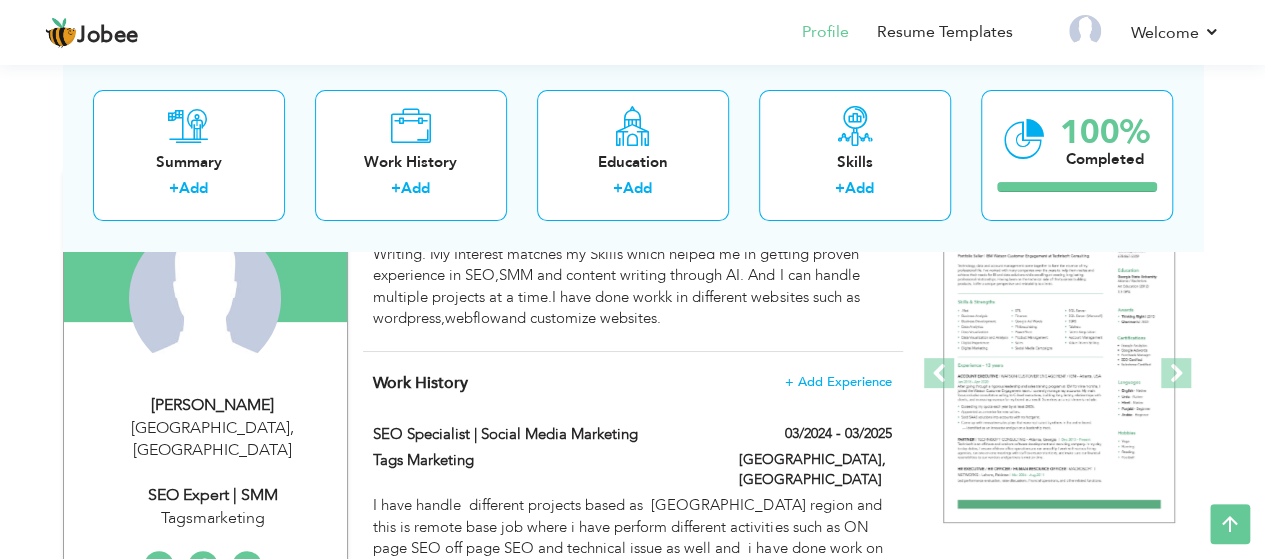 click on "SEO Expert | SMM" at bounding box center (213, 495) 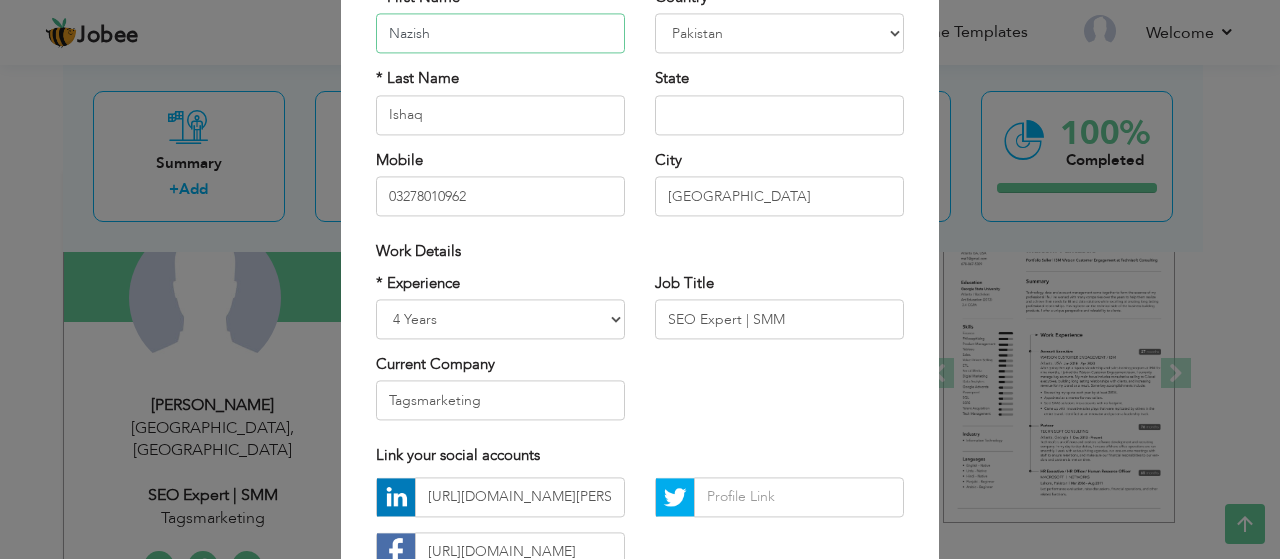 scroll, scrollTop: 173, scrollLeft: 0, axis: vertical 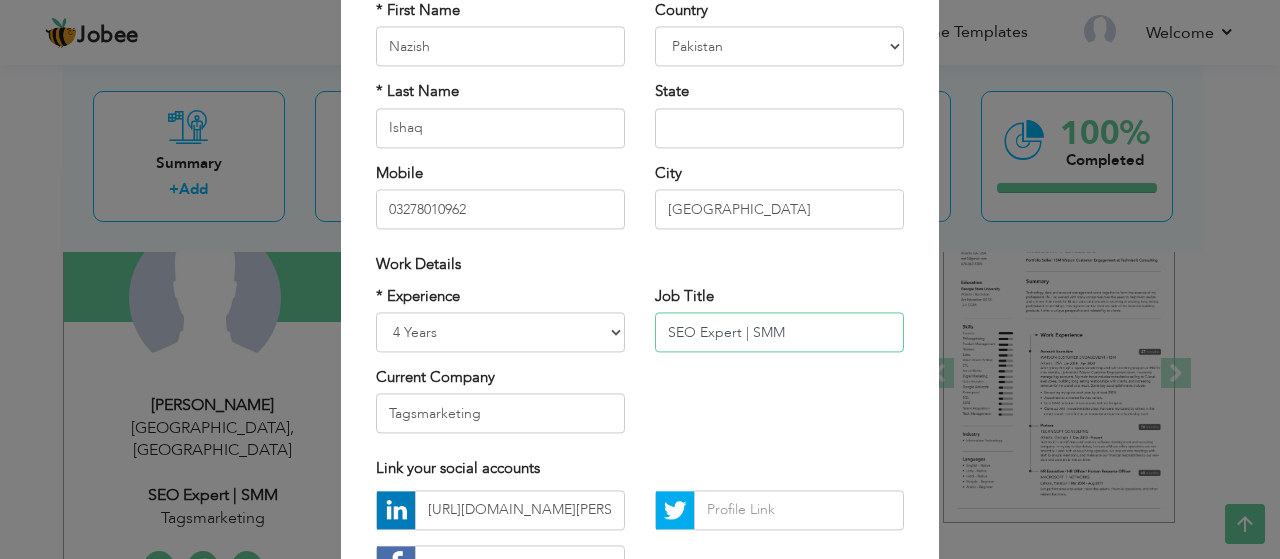 click on "SEO Expert | SMM" at bounding box center [779, 332] 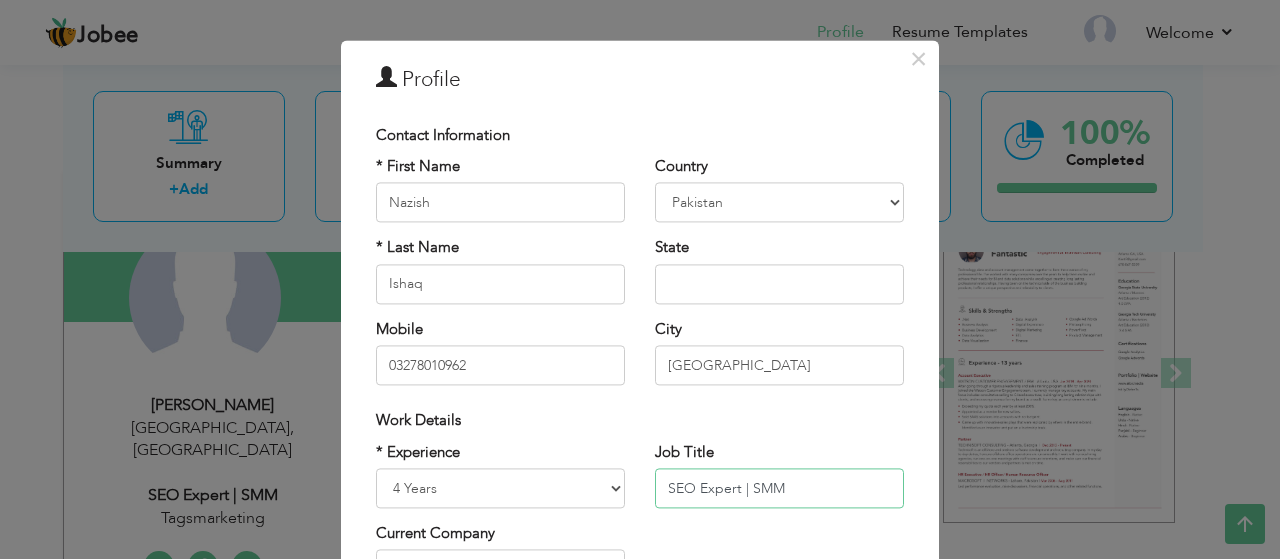 scroll, scrollTop: 0, scrollLeft: 0, axis: both 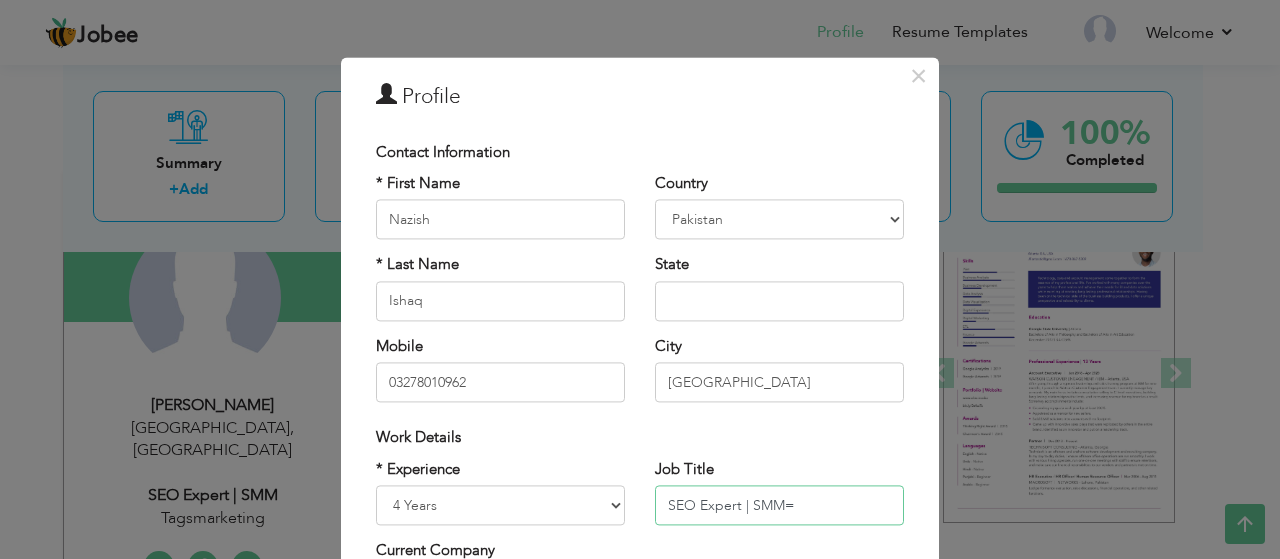 type on "SEO Expert | SMM" 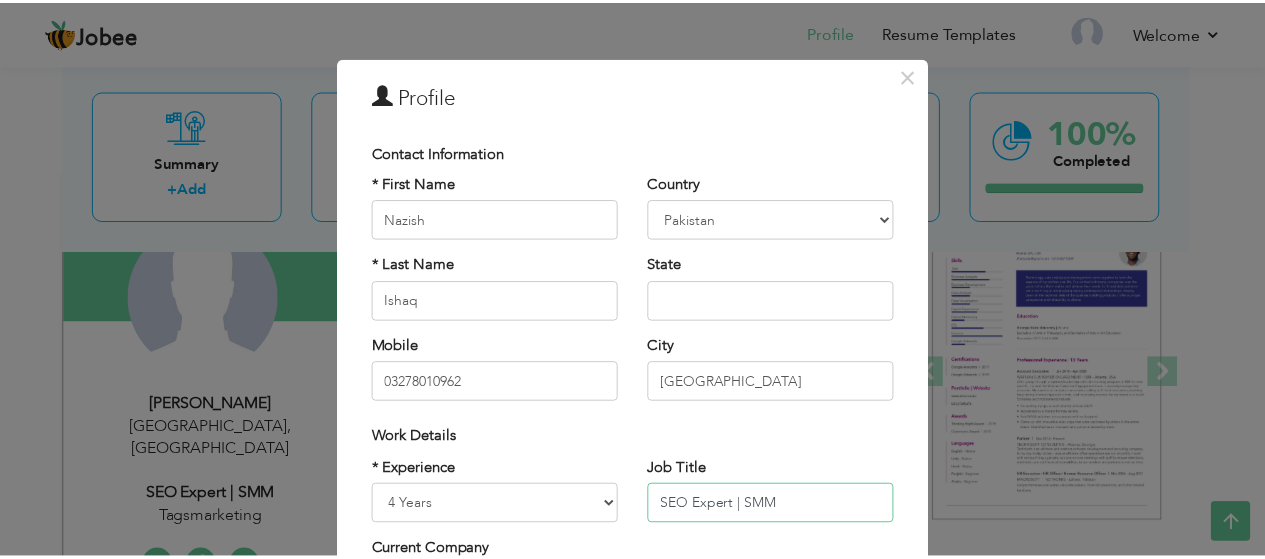 scroll, scrollTop: 334, scrollLeft: 0, axis: vertical 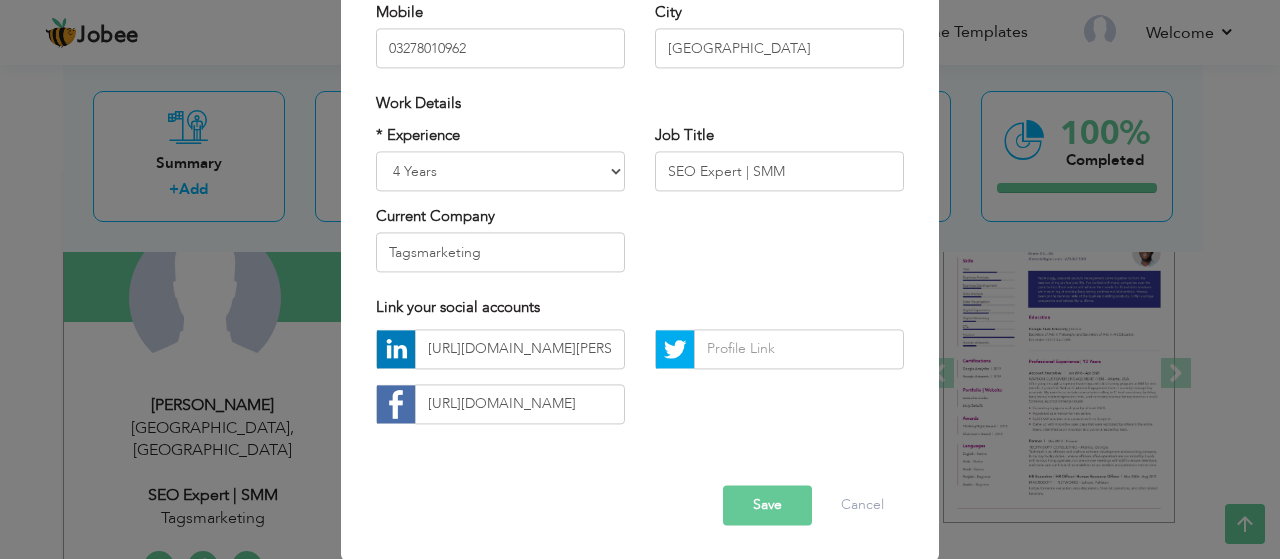 click on "Save" at bounding box center [767, 505] 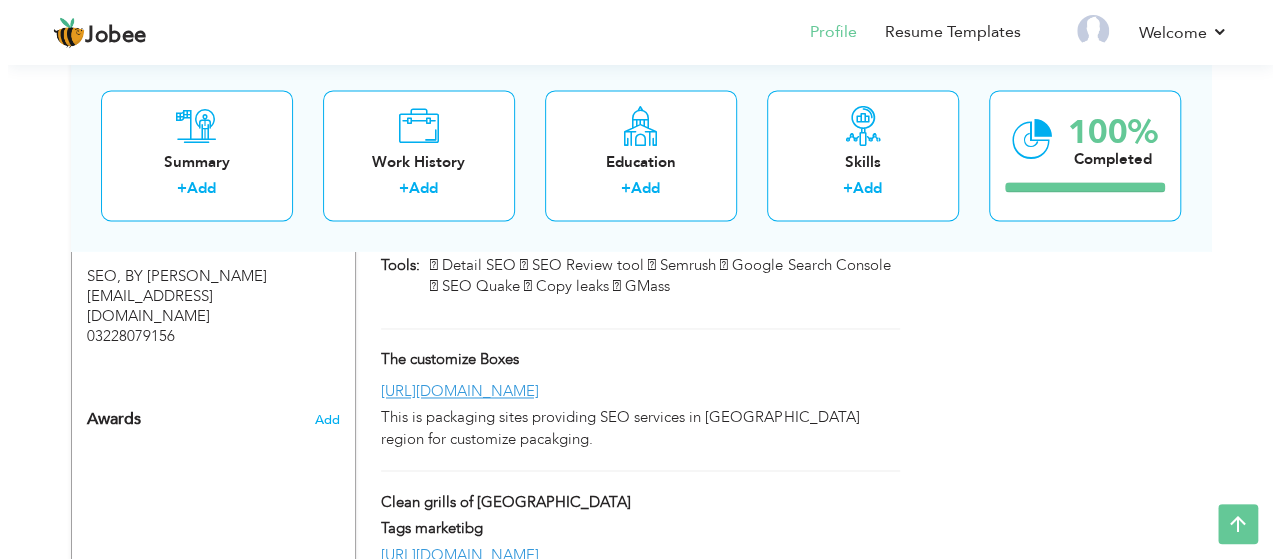 scroll, scrollTop: 1433, scrollLeft: 0, axis: vertical 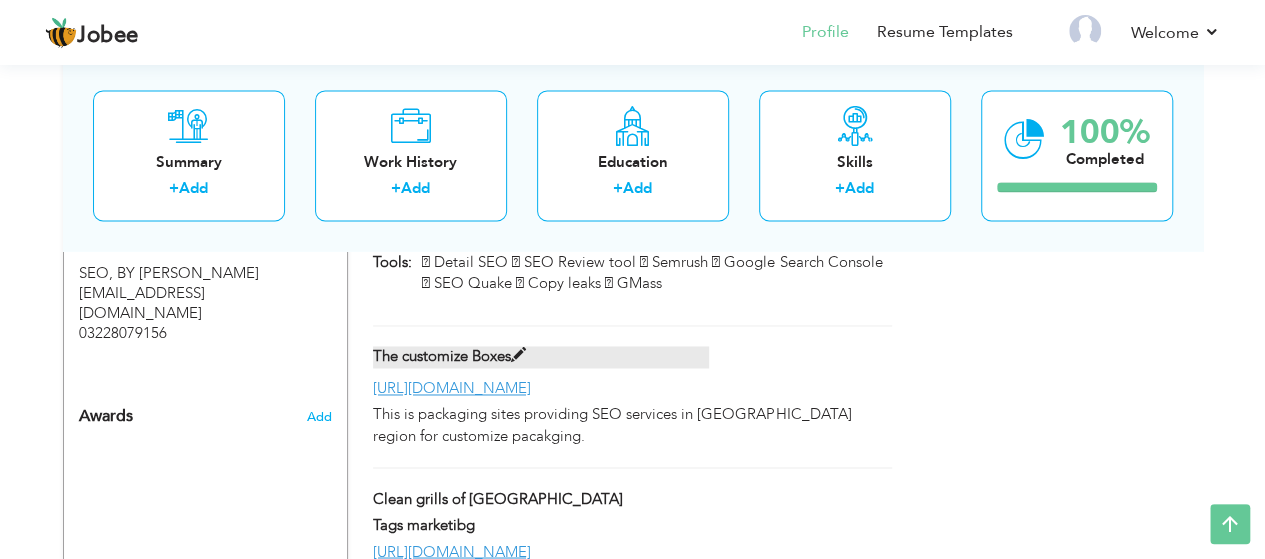 click on "The customize Boxes" at bounding box center [541, 356] 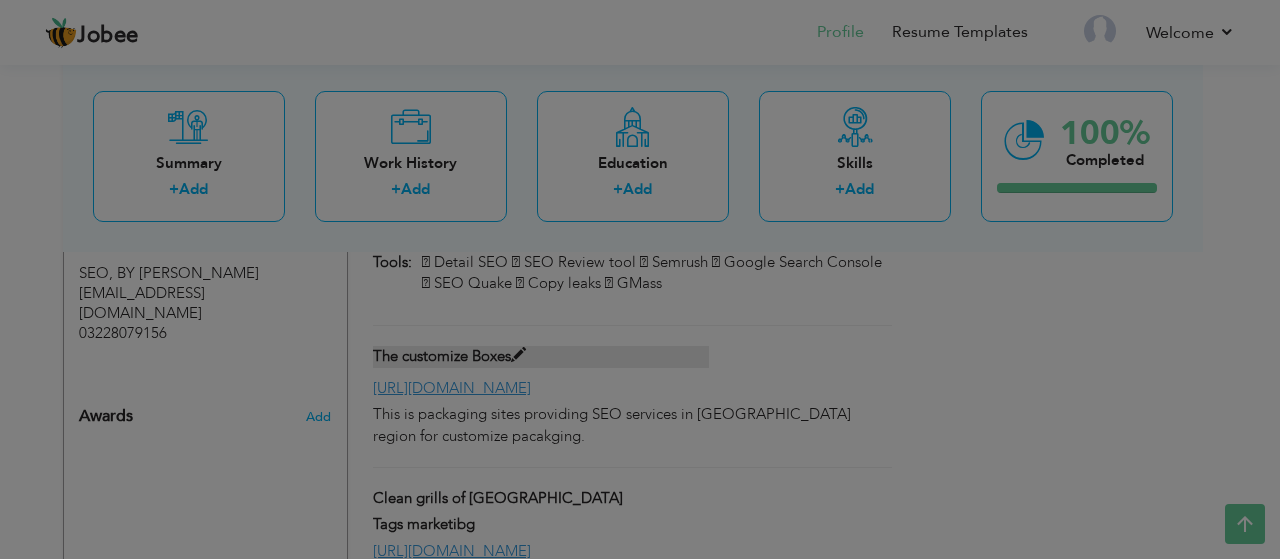 scroll, scrollTop: 0, scrollLeft: 0, axis: both 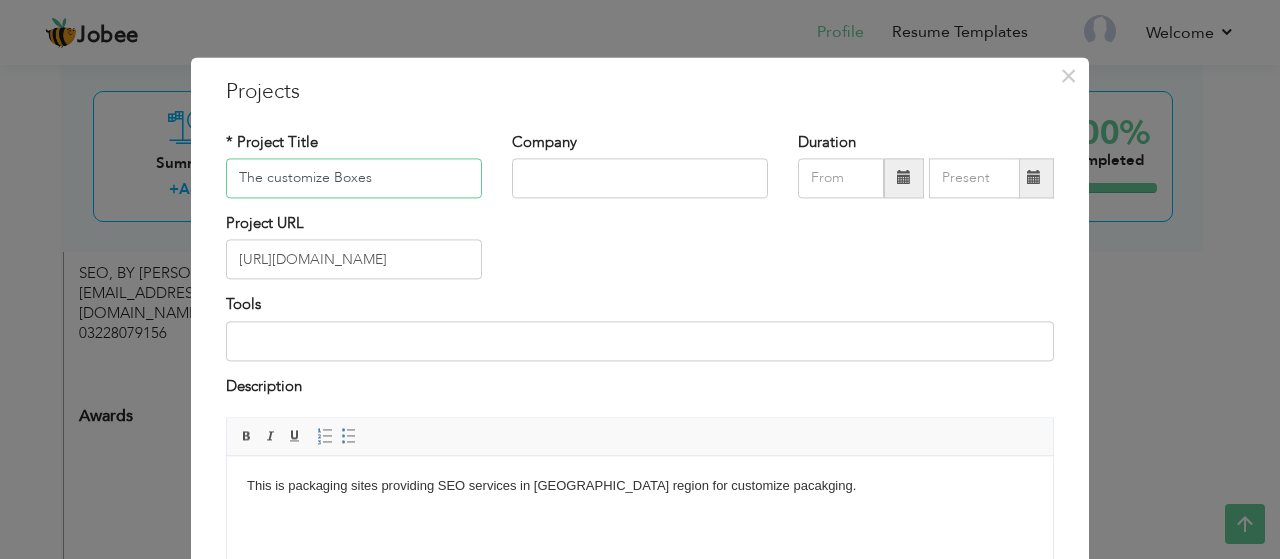 click on "The customize Boxes" at bounding box center [354, 178] 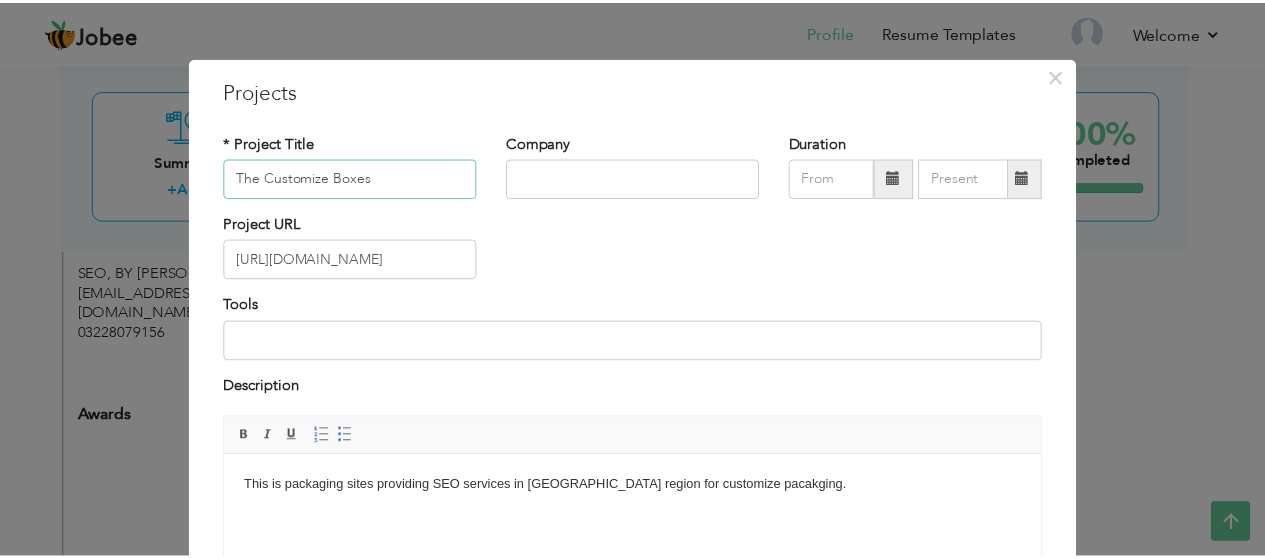 scroll, scrollTop: 232, scrollLeft: 0, axis: vertical 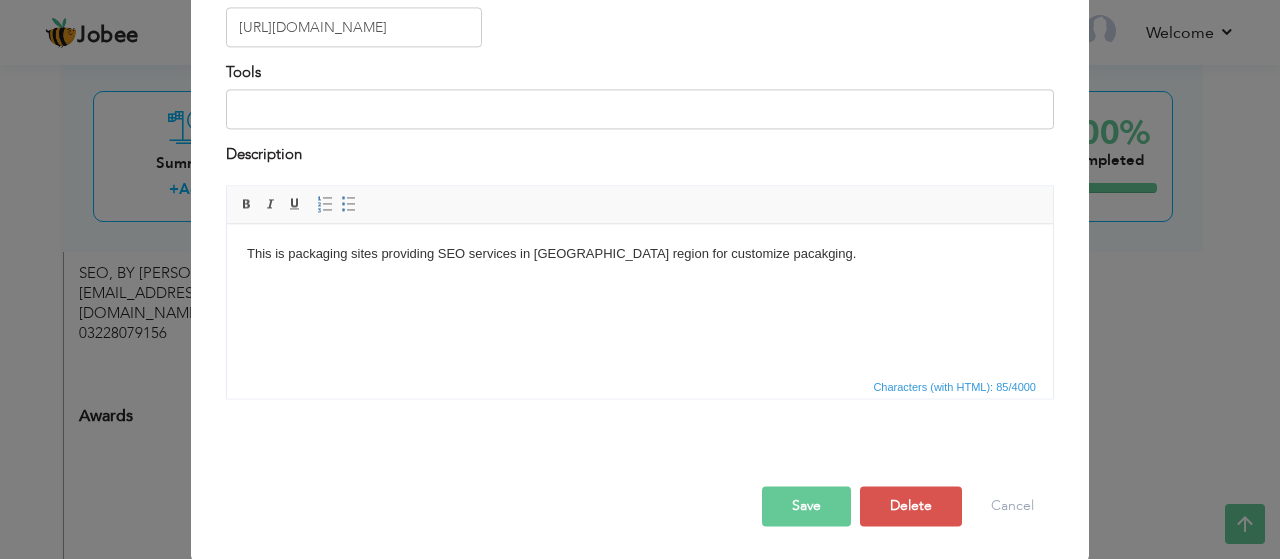 type on "The Customize Boxes" 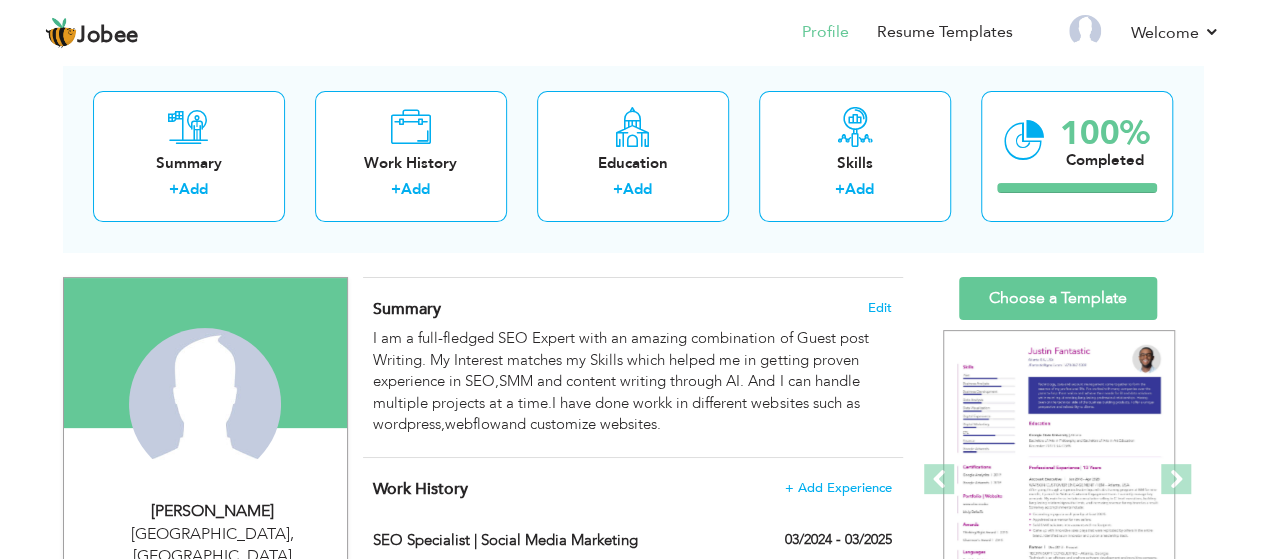 scroll, scrollTop: 106, scrollLeft: 0, axis: vertical 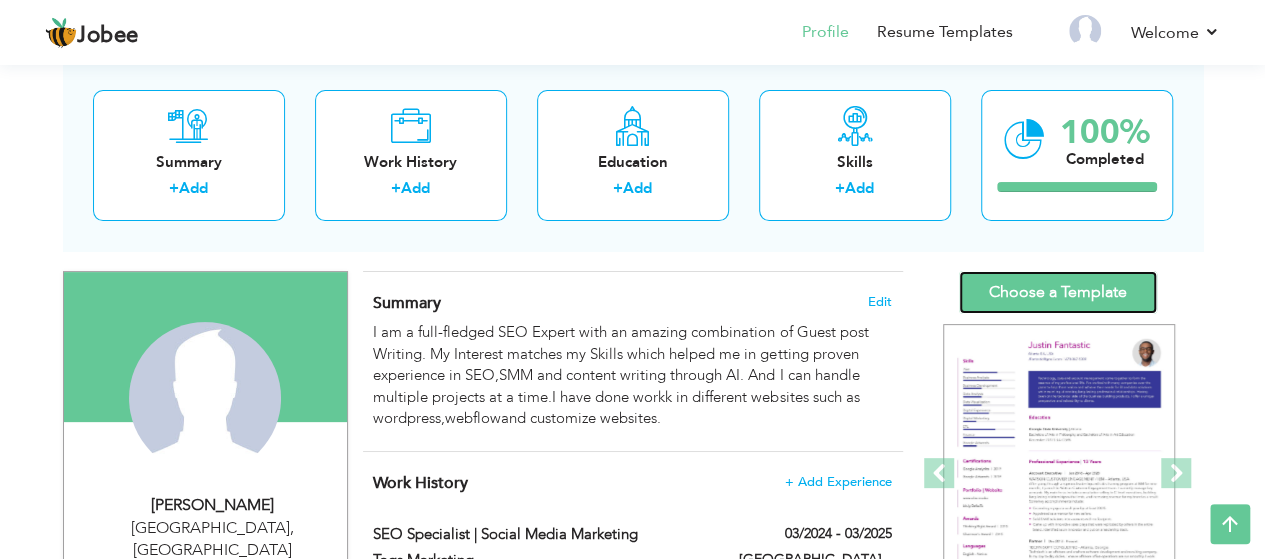 click on "Choose a Template" at bounding box center (1058, 292) 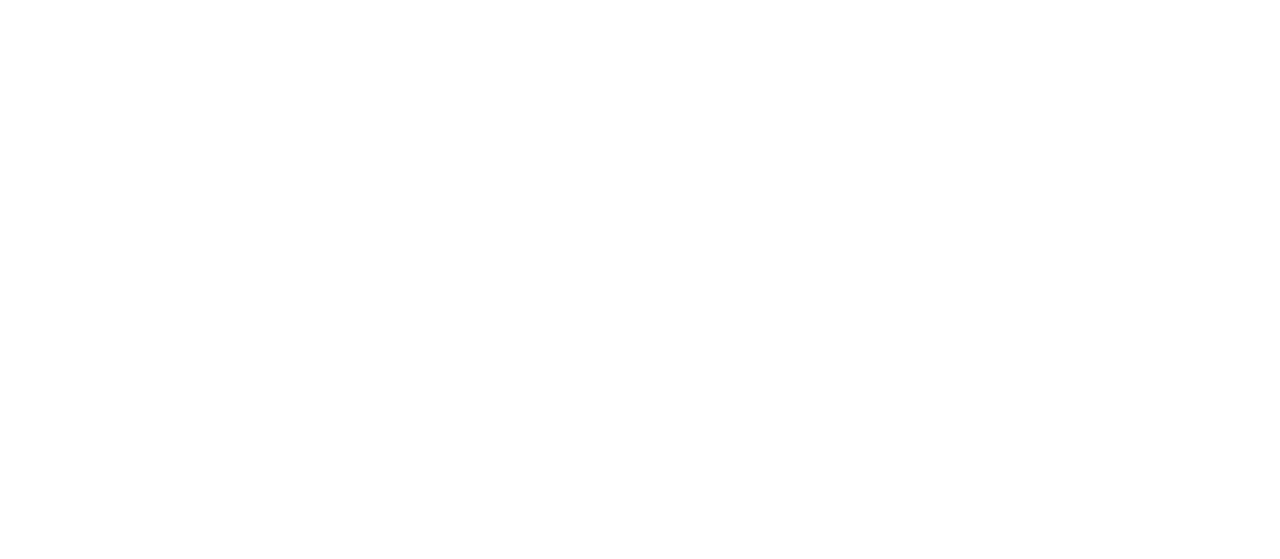 scroll, scrollTop: 0, scrollLeft: 0, axis: both 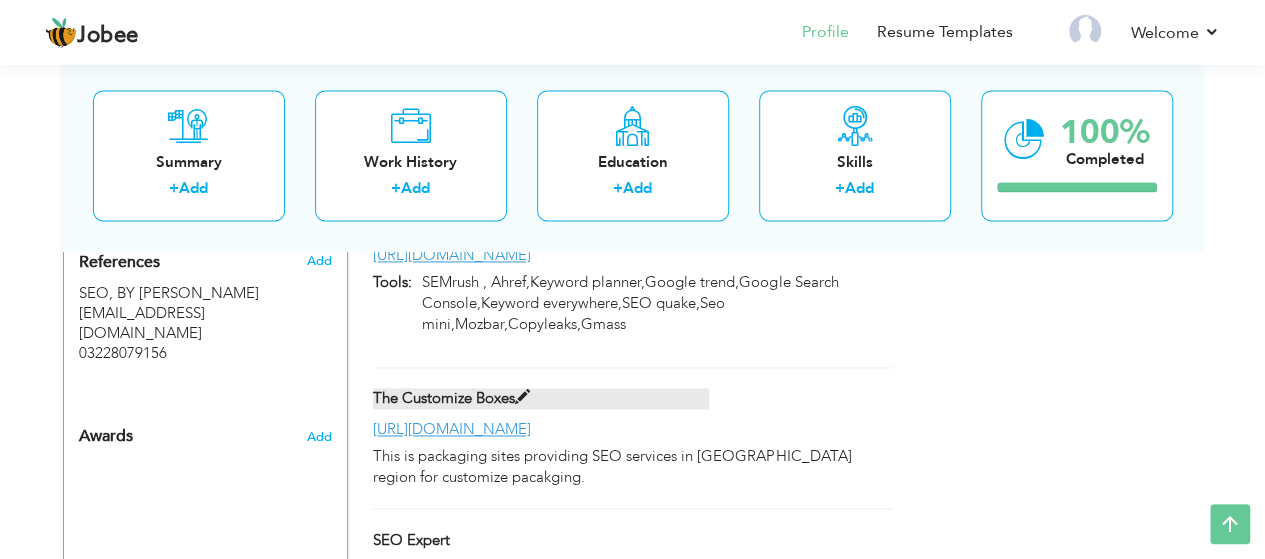 click on "The Customize Boxes" at bounding box center [541, 398] 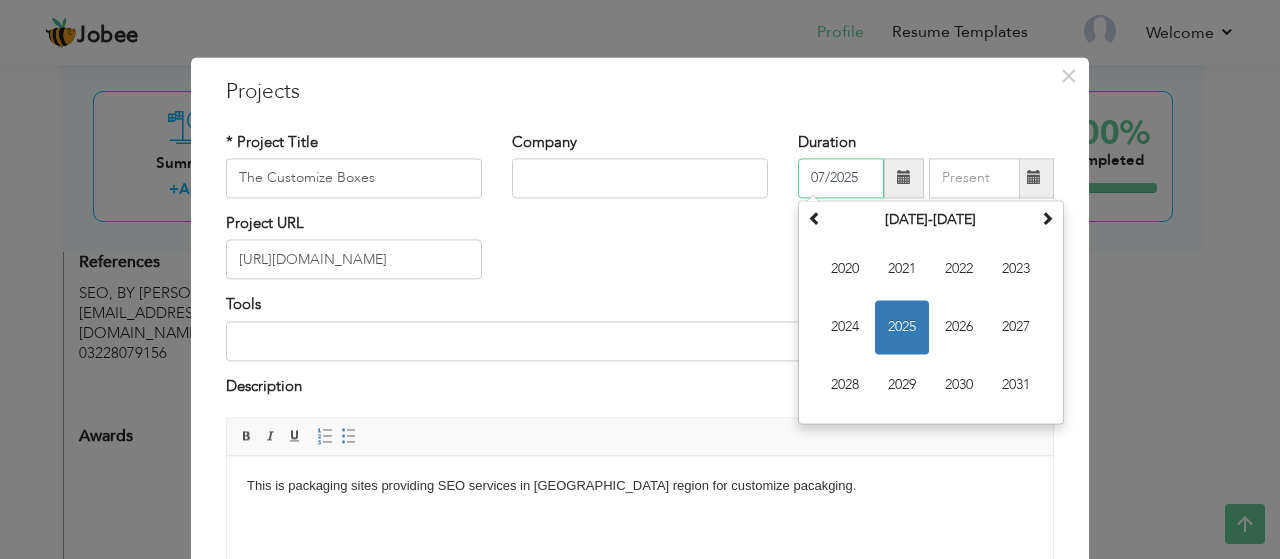 click on "07/2025" at bounding box center [841, 178] 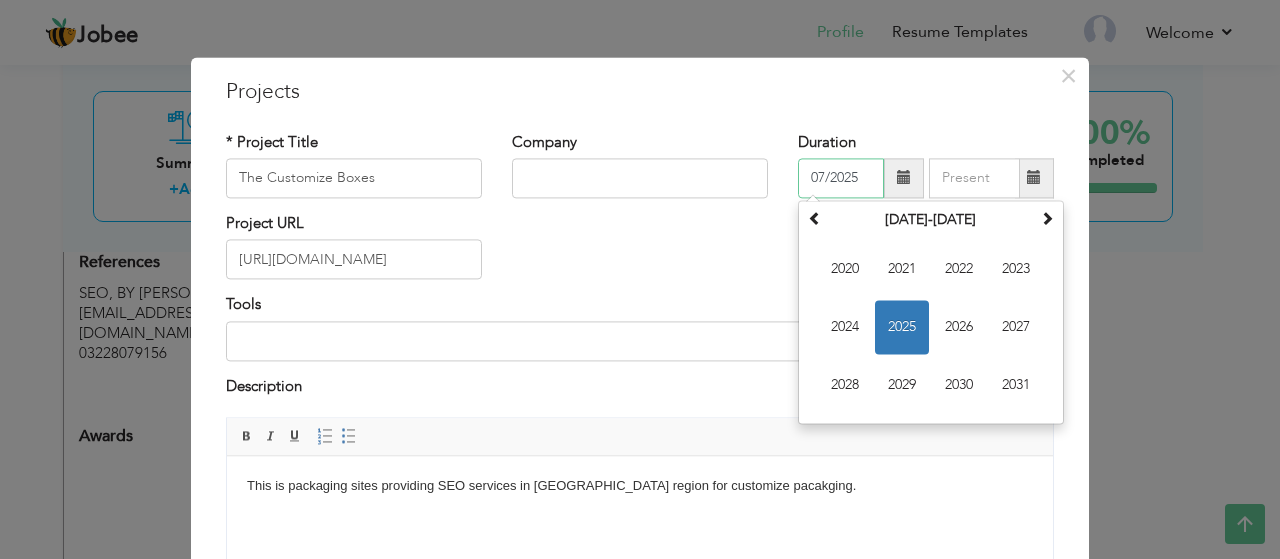 click on "07/2025" at bounding box center (841, 178) 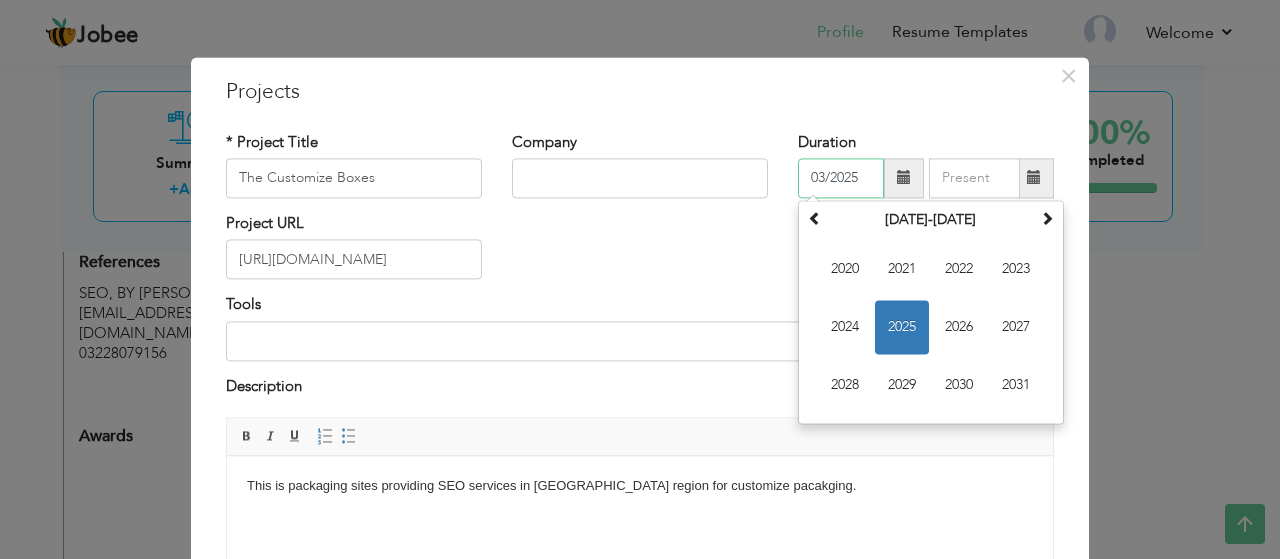 click on "2025" at bounding box center (902, 327) 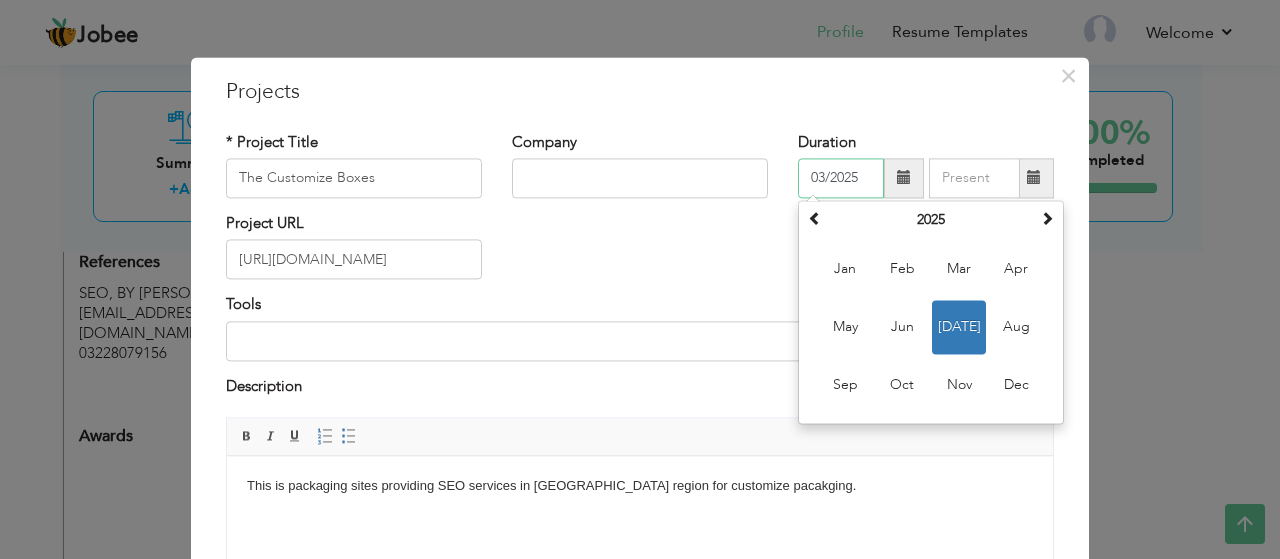 type on "03/2025" 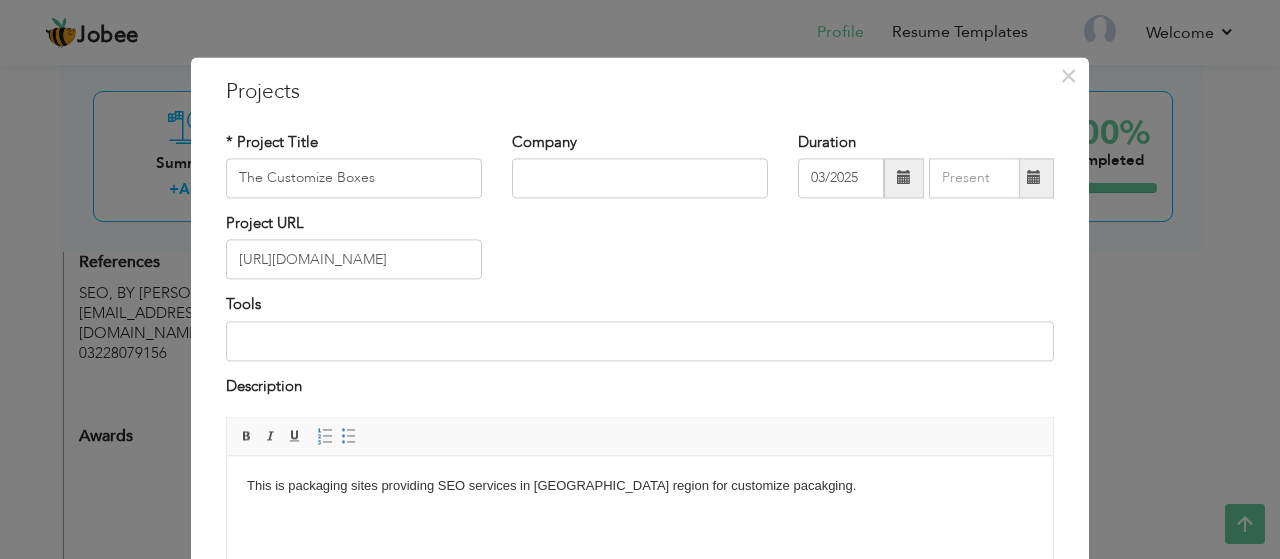 click on "Editor toolbars Basic Styles   Bold   Italic   Underline Paragraph   Insert/Remove Numbered List   Insert/Remove Bulleted List" at bounding box center (640, 438) 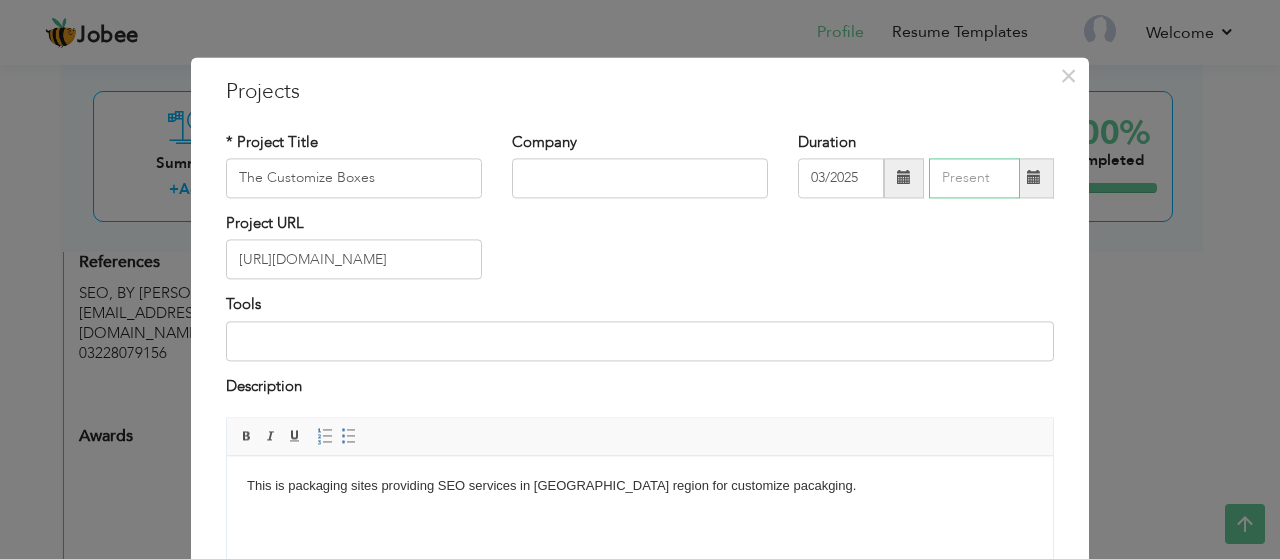 type on "07/2025" 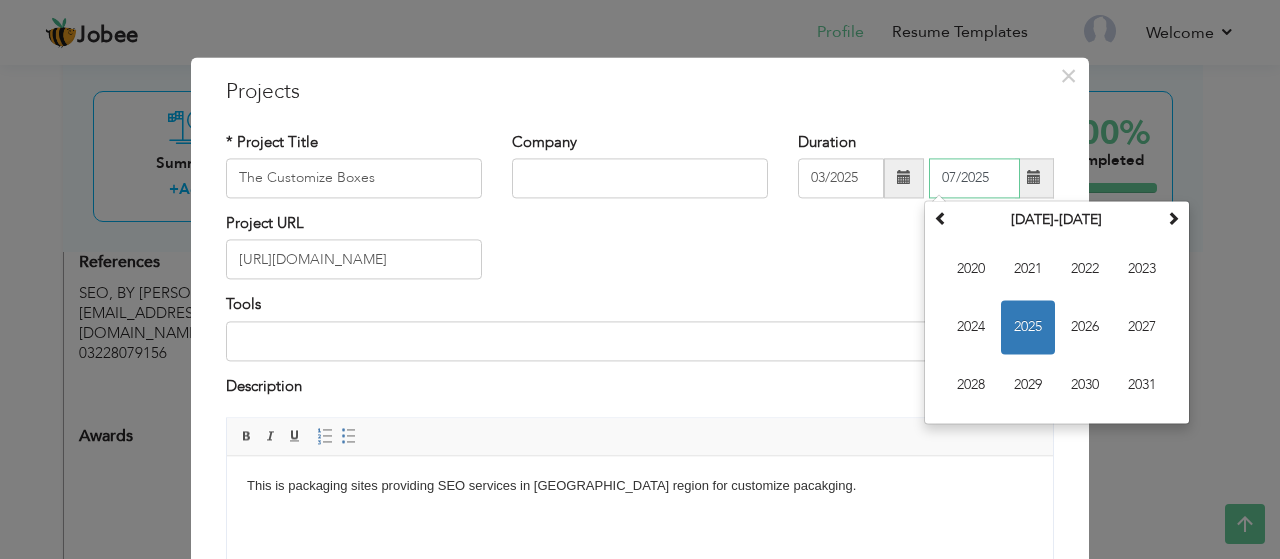 click on "07/2025" at bounding box center [974, 178] 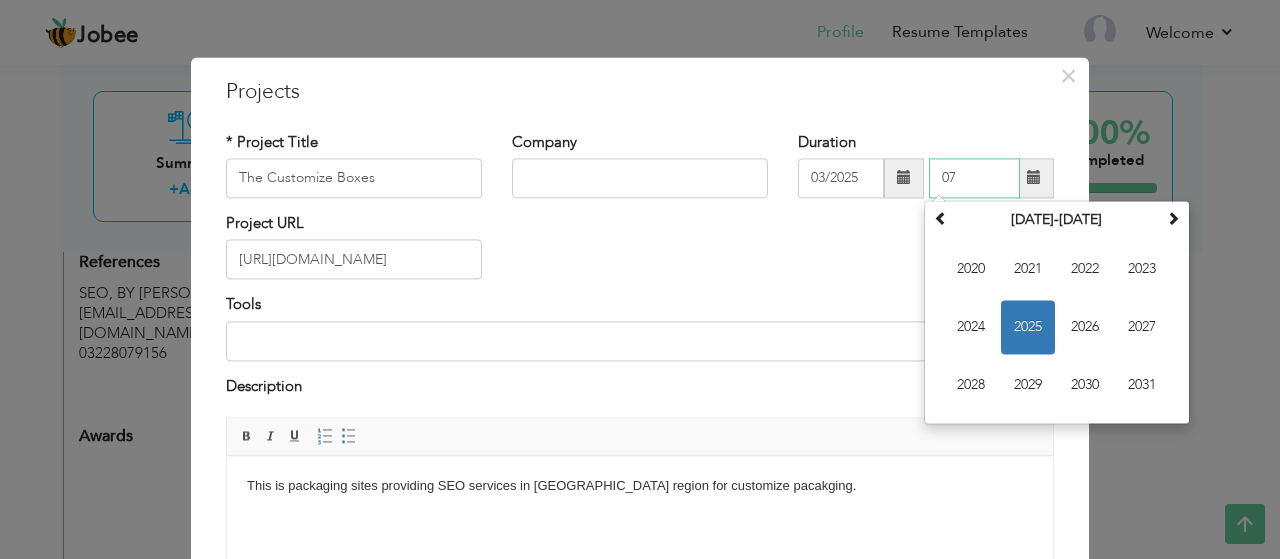 type on "0" 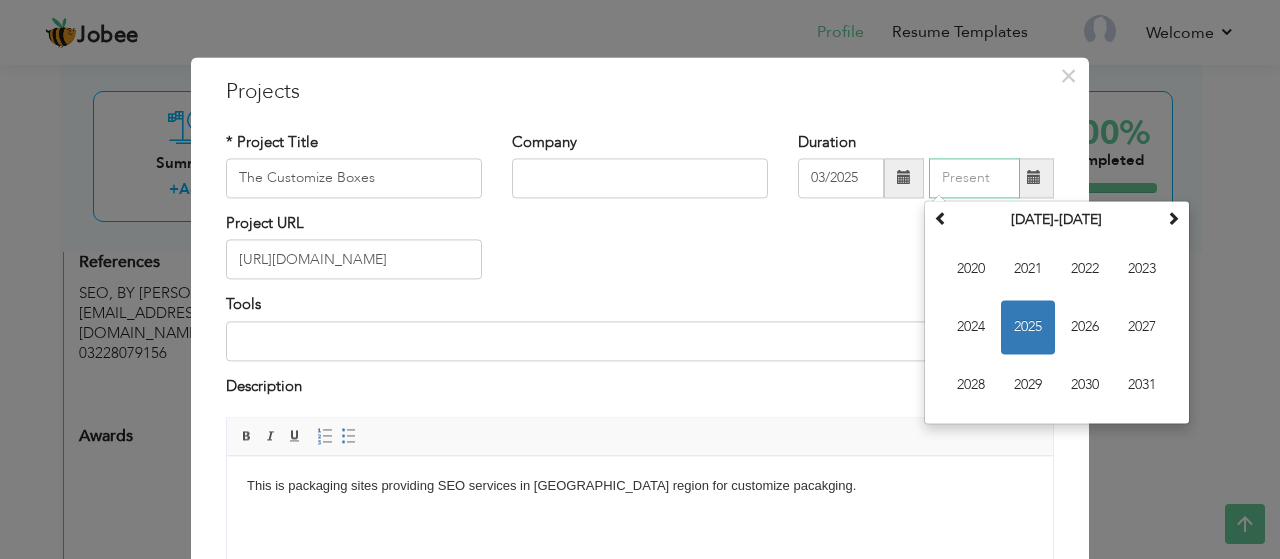 type 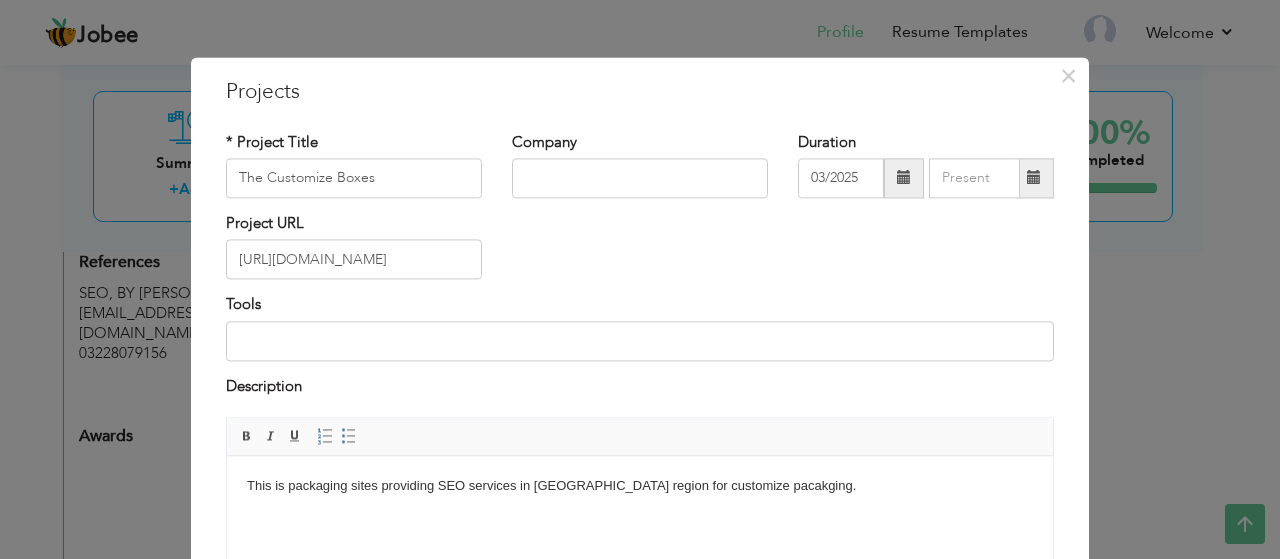 click on "Project URL
https://thecustomizeboxes.com/" at bounding box center [640, 253] 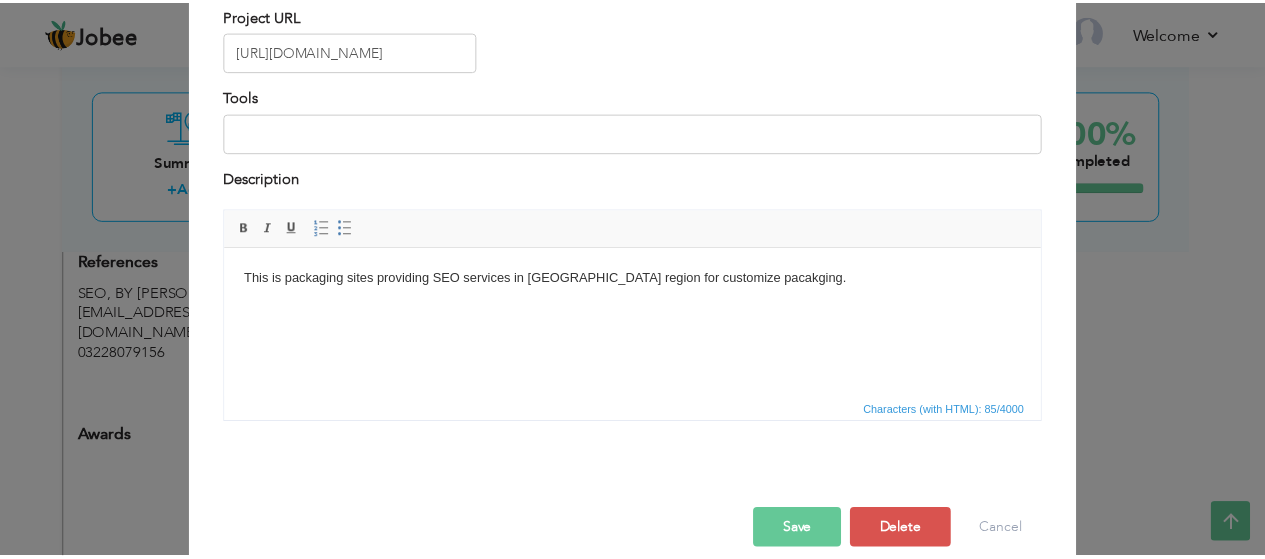 scroll, scrollTop: 232, scrollLeft: 0, axis: vertical 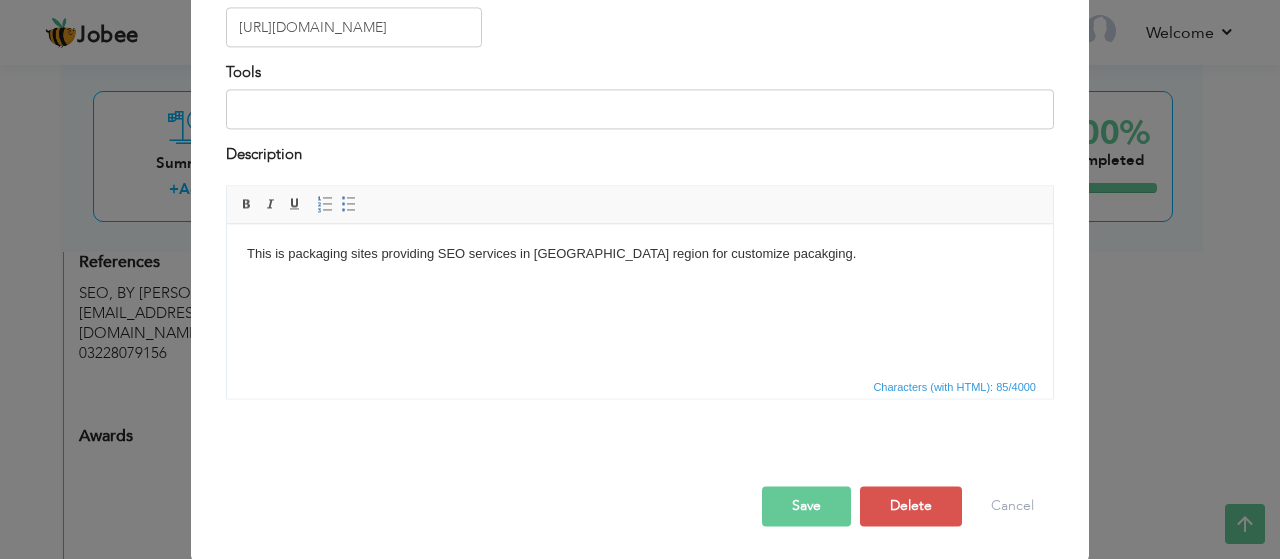 click on "Save" at bounding box center [806, 507] 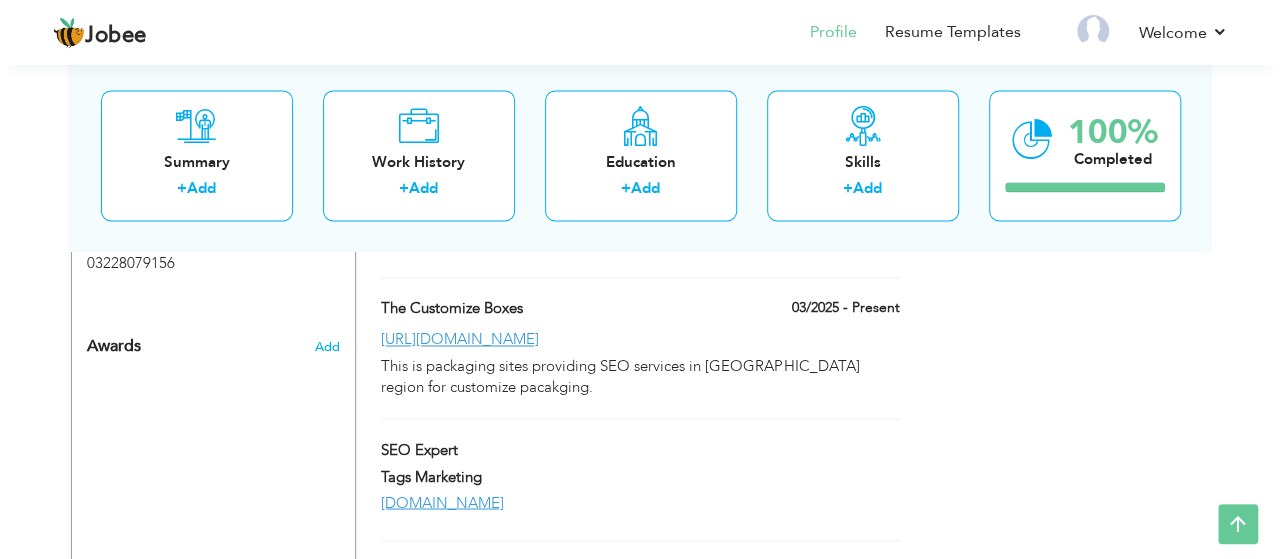 scroll, scrollTop: 1486, scrollLeft: 0, axis: vertical 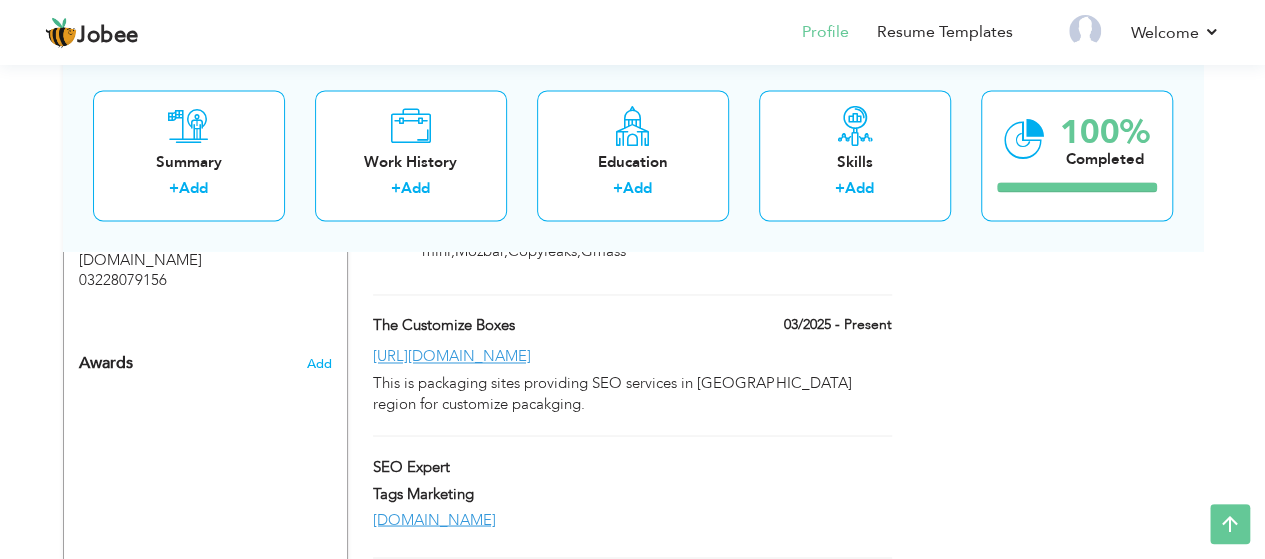click at bounding box center (488, 587) 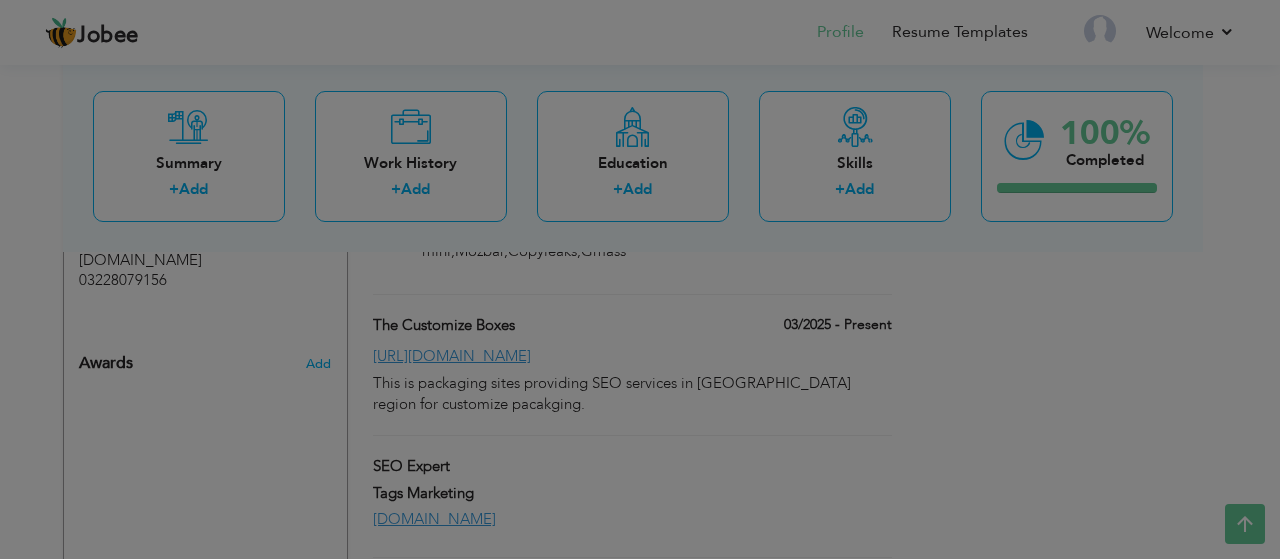 scroll, scrollTop: 0, scrollLeft: 0, axis: both 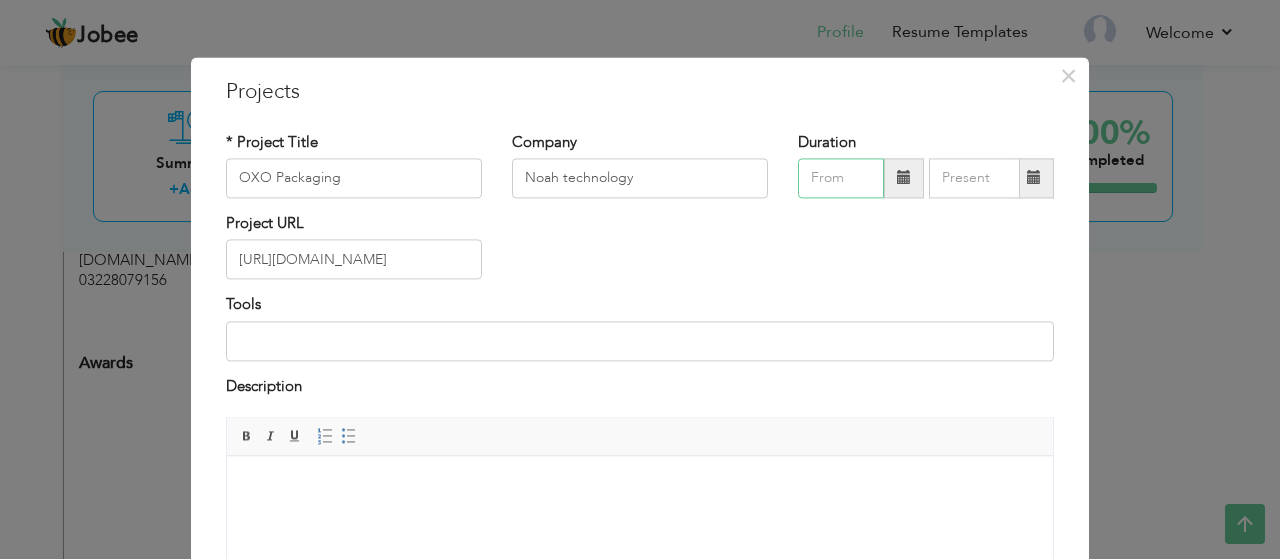 click at bounding box center (841, 178) 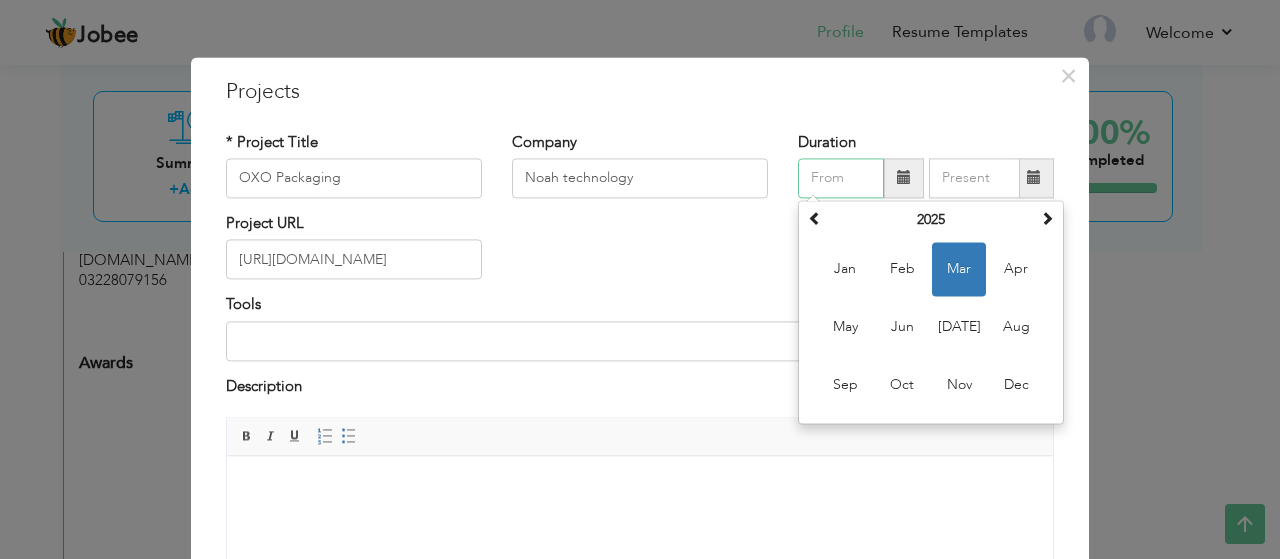 type on "03/2025" 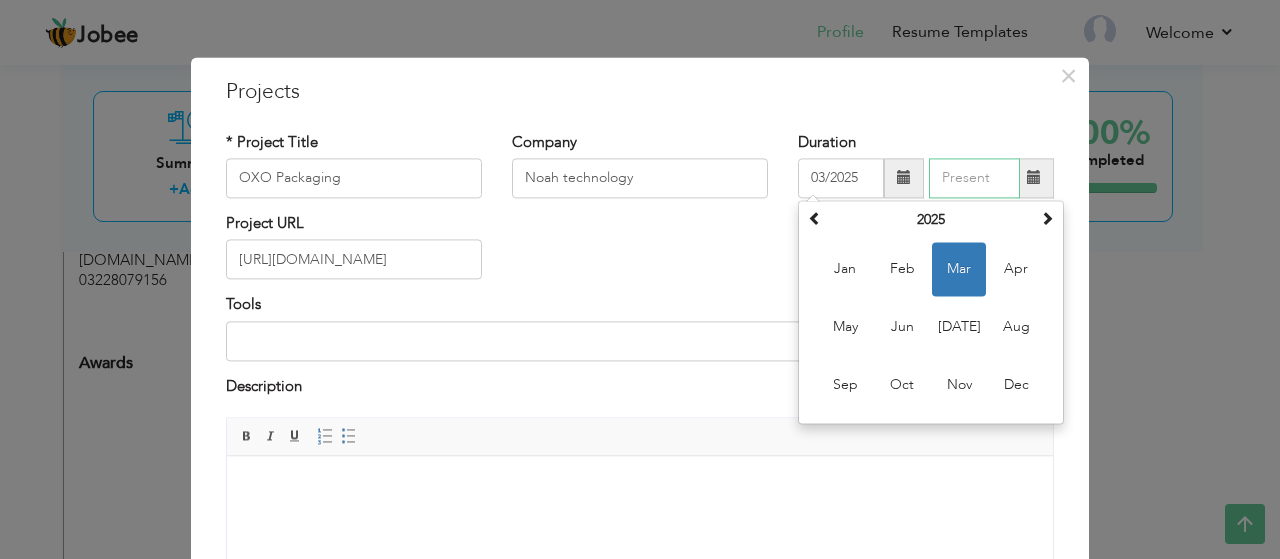 type on "07/2025" 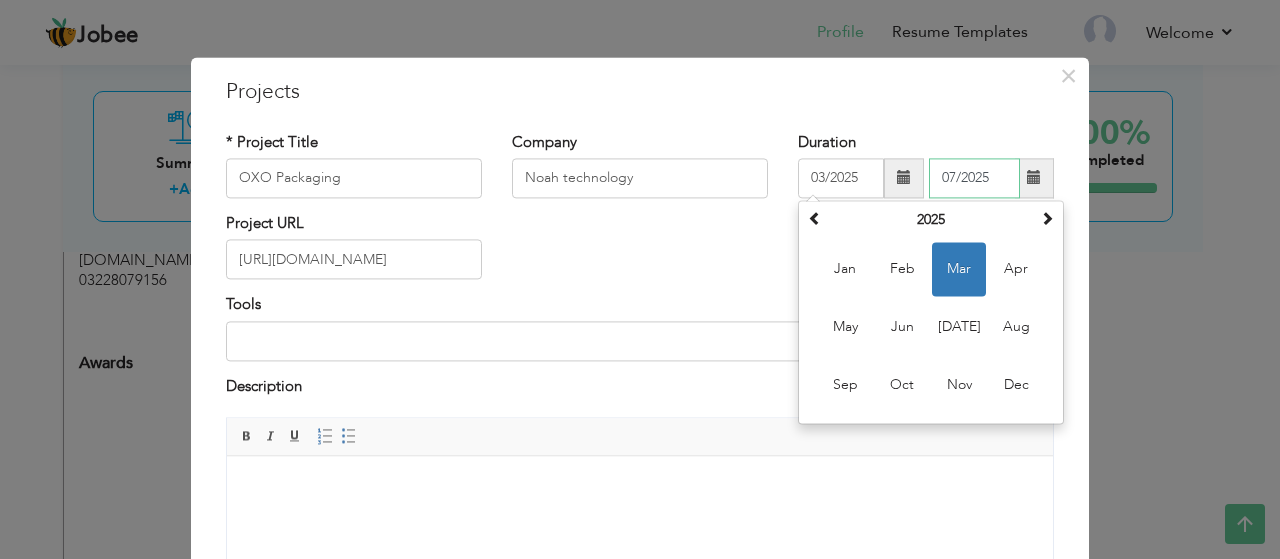click on "07/2025" at bounding box center [974, 178] 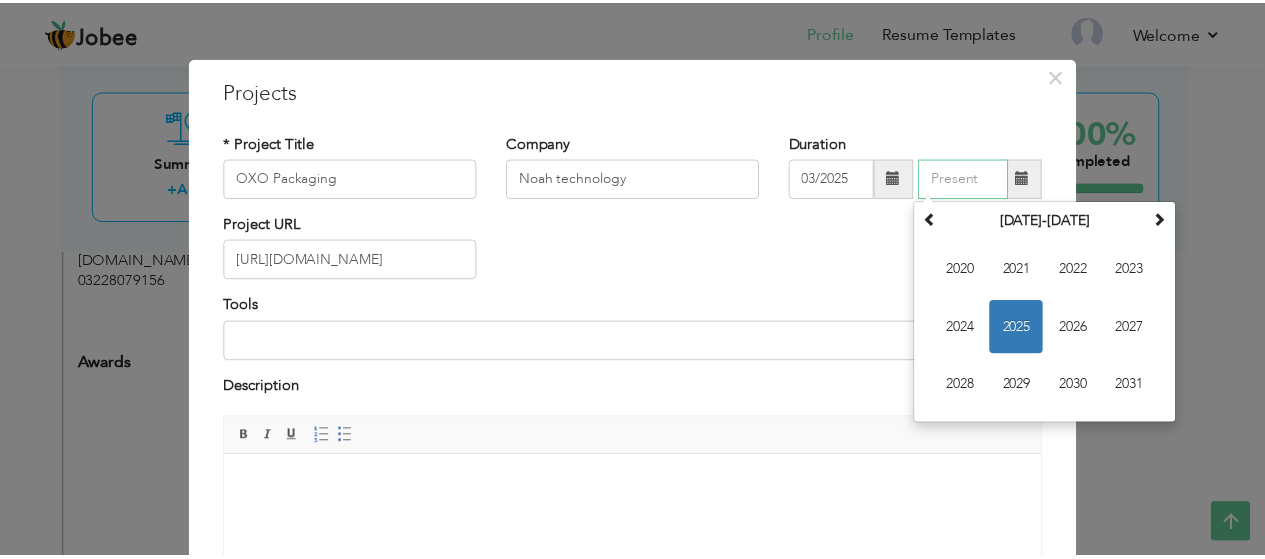 scroll, scrollTop: 232, scrollLeft: 0, axis: vertical 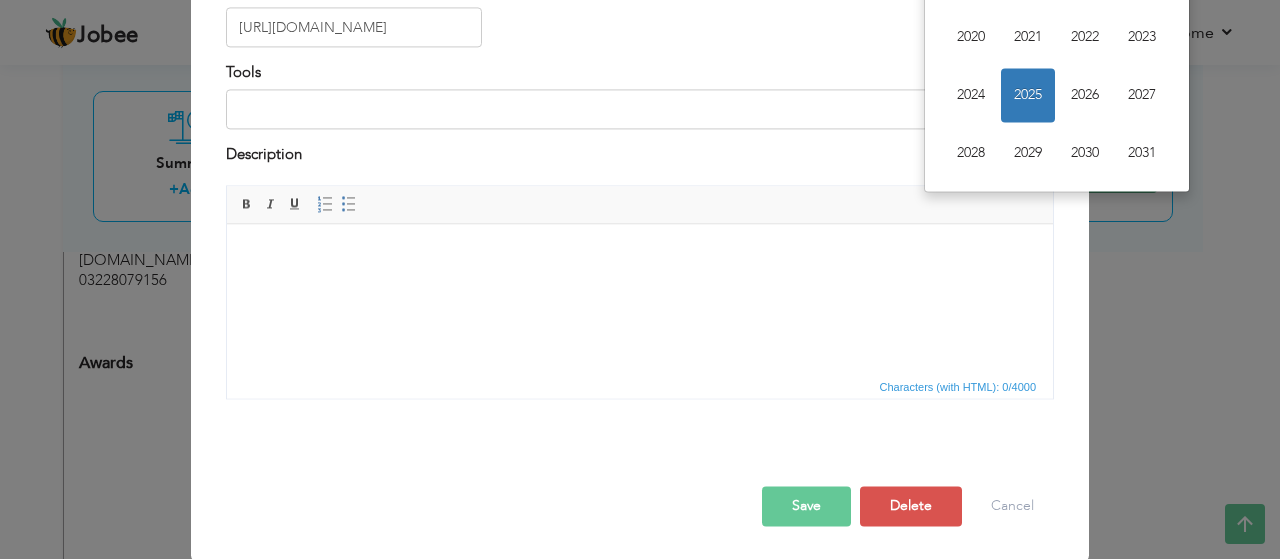 type 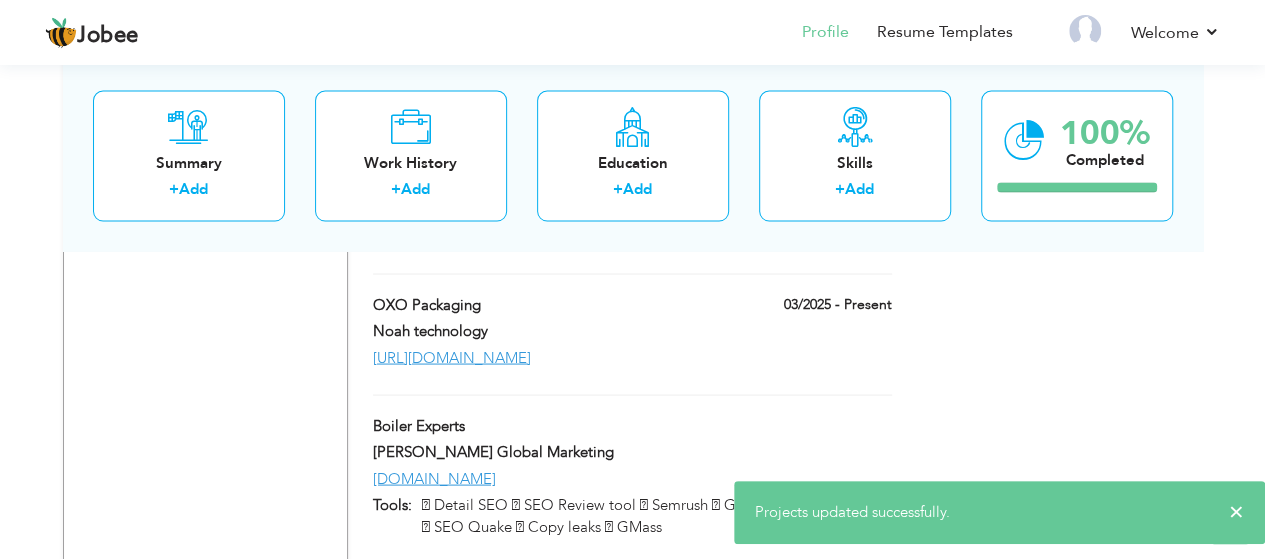 scroll, scrollTop: 1906, scrollLeft: 0, axis: vertical 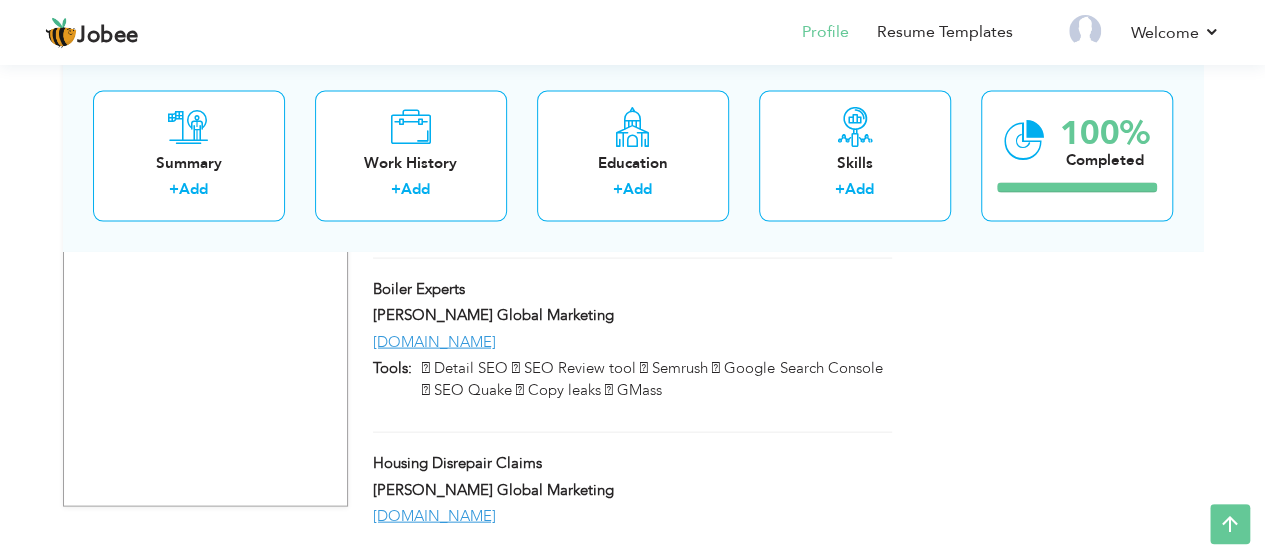 click on "View Resume
Export PDF
Profile
Summary
Public Link
Experience
Education
Awards
Work Histroy
Projects
Certifications
Skills
Preferred Job City" at bounding box center (632, -628) 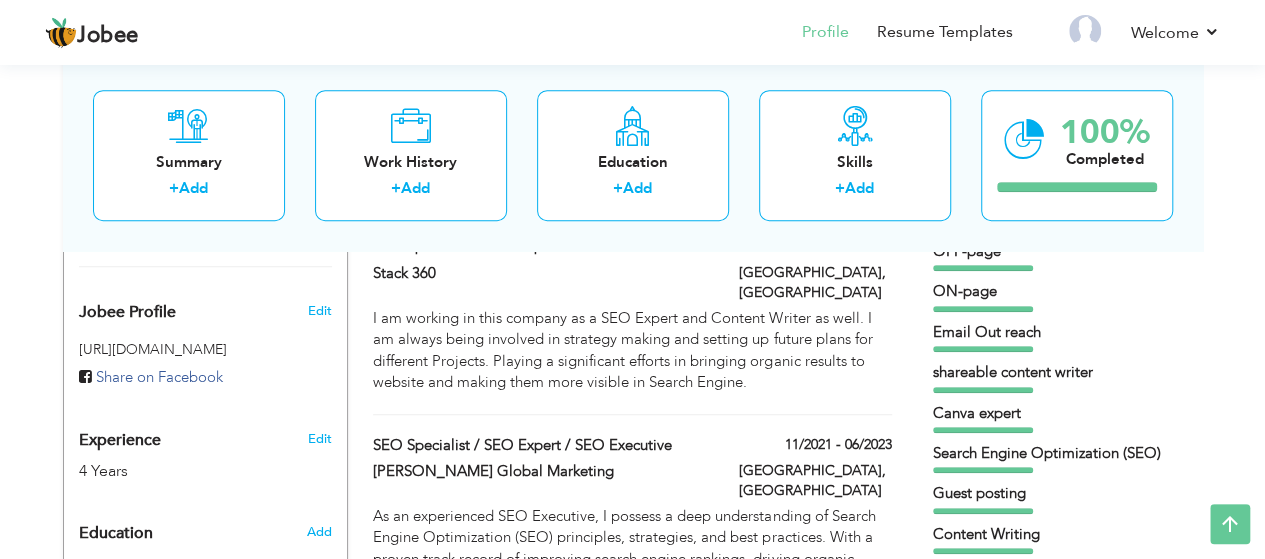 scroll, scrollTop: 0, scrollLeft: 0, axis: both 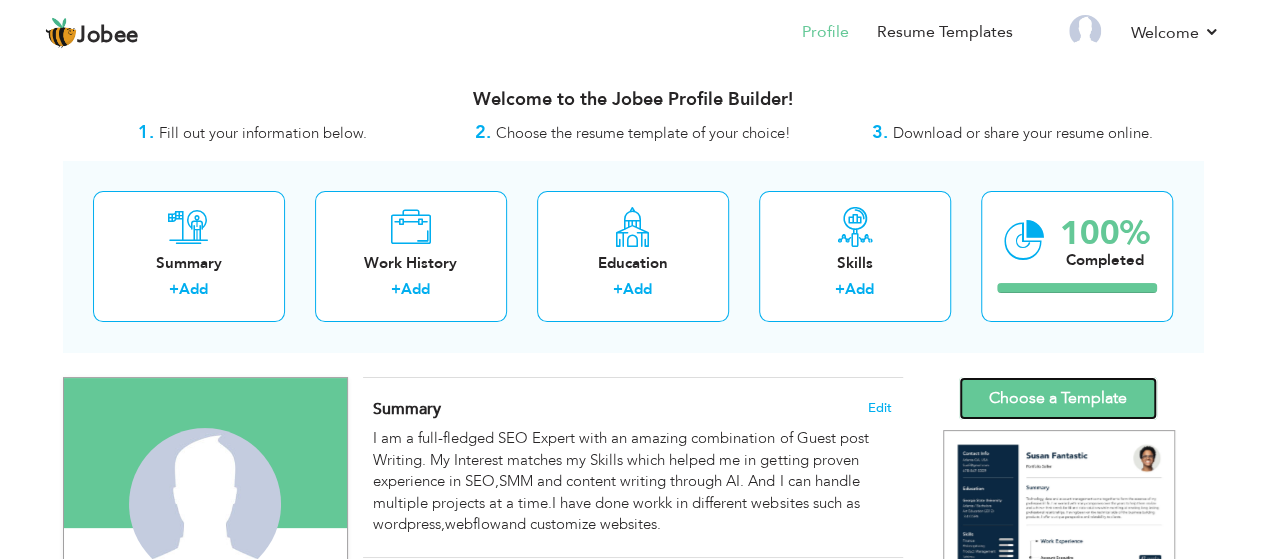 click on "Choose a Template" at bounding box center (1058, 398) 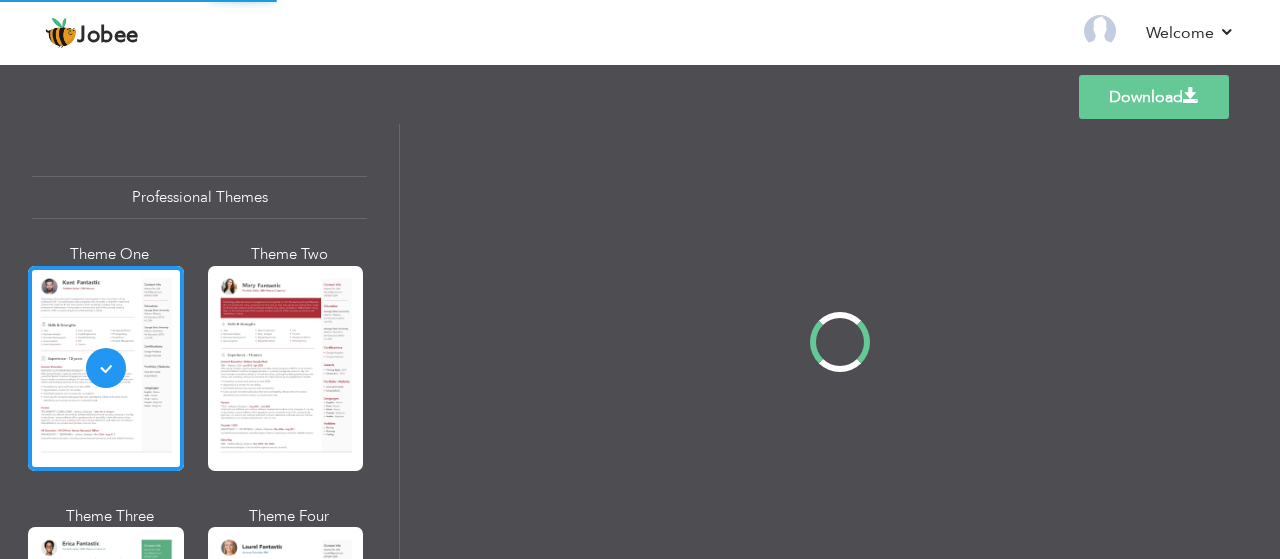 scroll, scrollTop: 0, scrollLeft: 0, axis: both 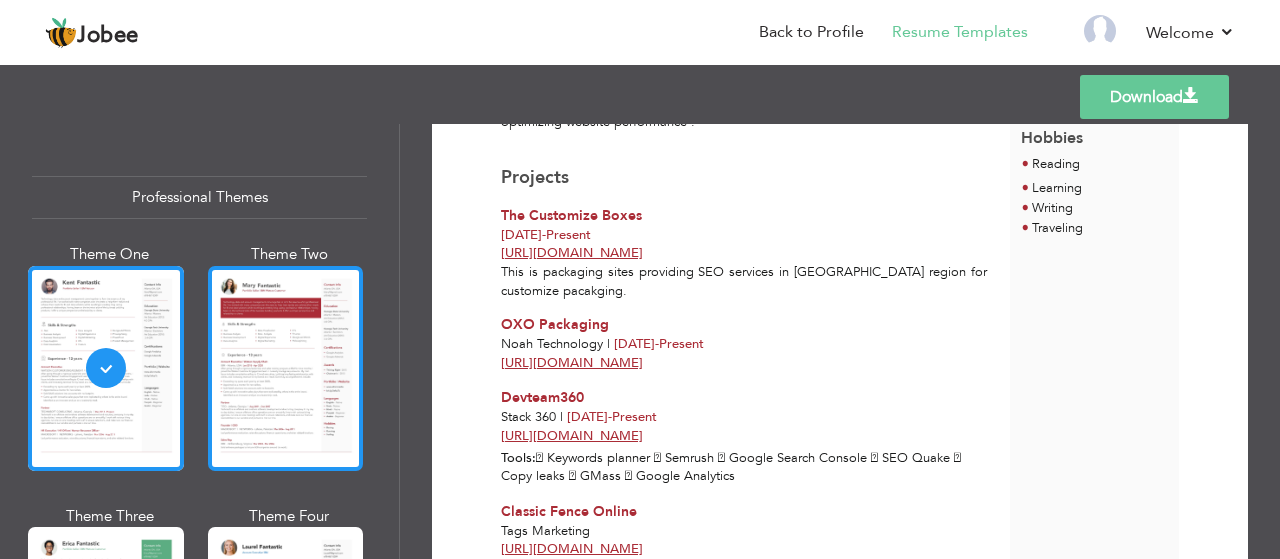 click at bounding box center [286, 368] 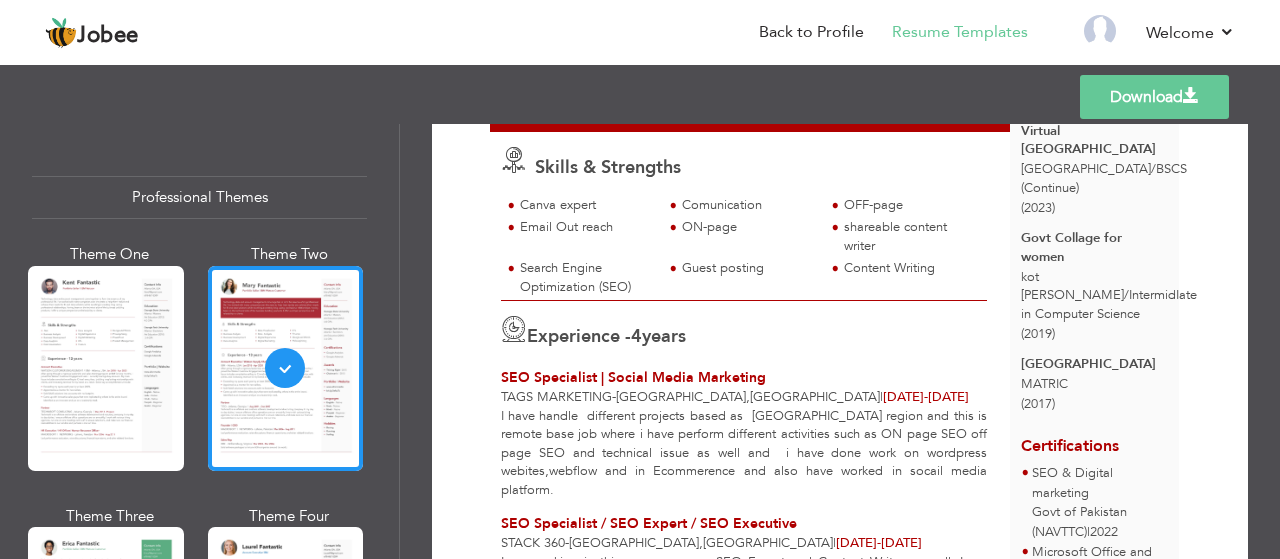 scroll, scrollTop: 236, scrollLeft: 0, axis: vertical 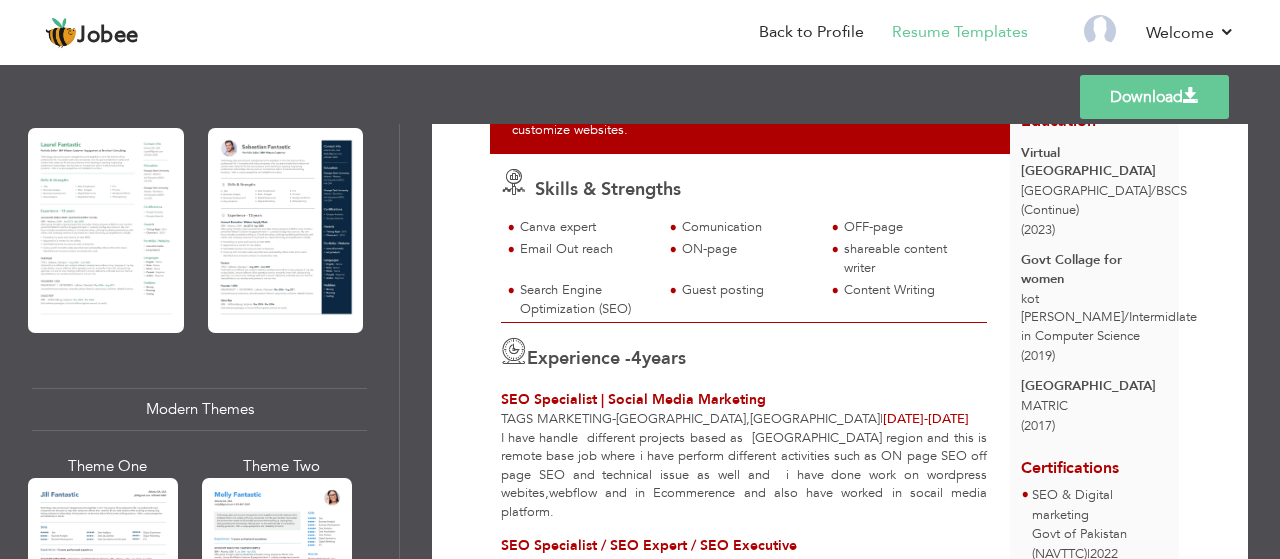 click on "Professional Themes
Theme One
Theme Two
Theme Three
Theme Six" at bounding box center (199, 341) 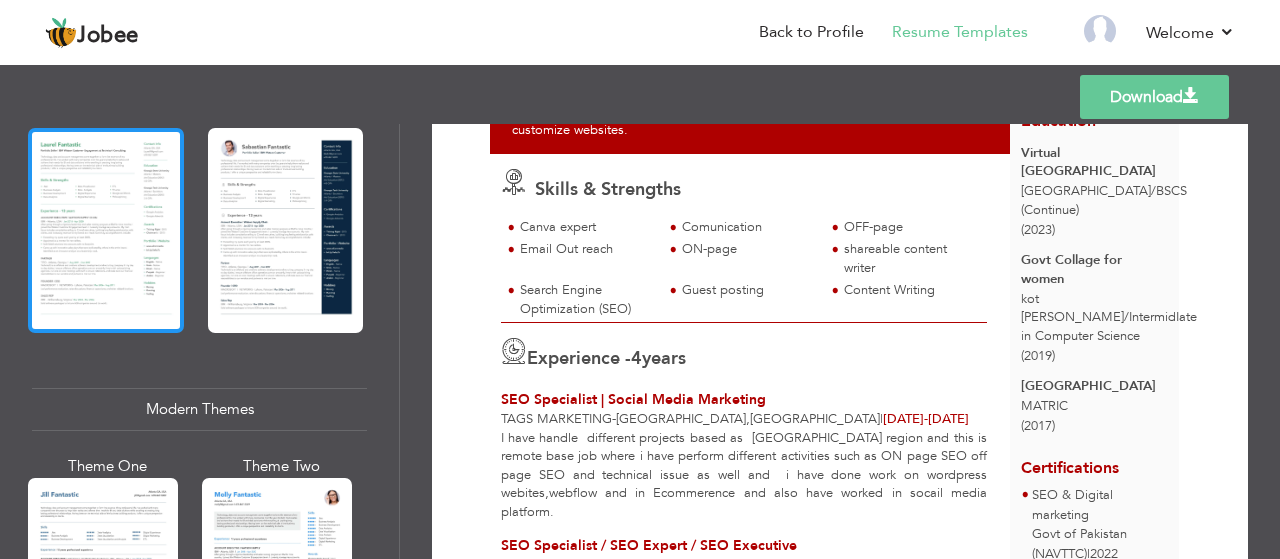 click at bounding box center [106, 230] 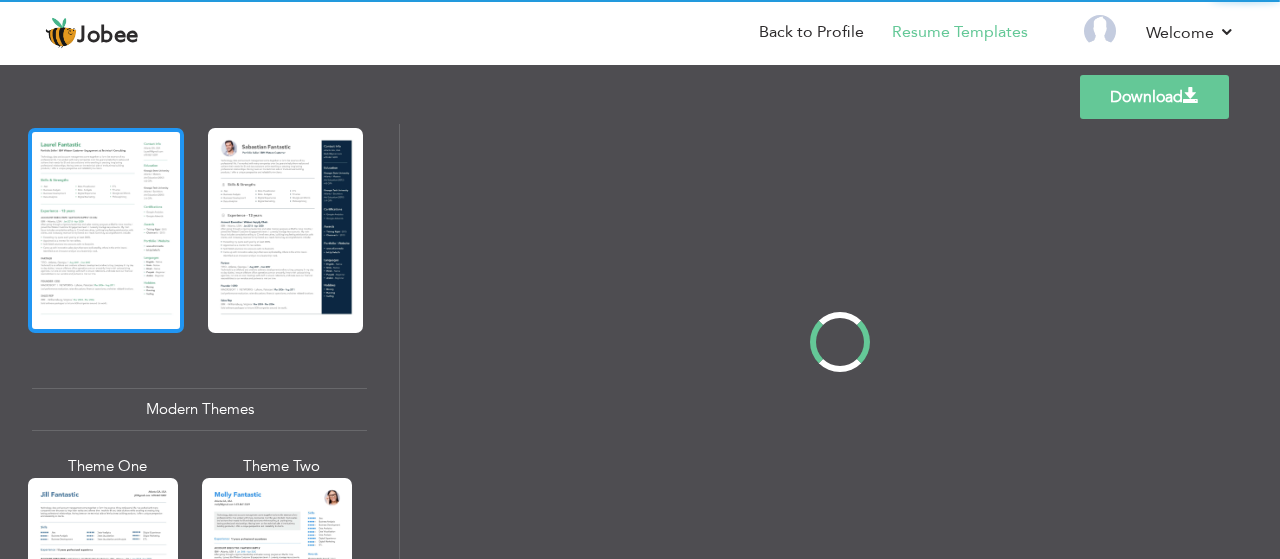 scroll, scrollTop: 0, scrollLeft: 0, axis: both 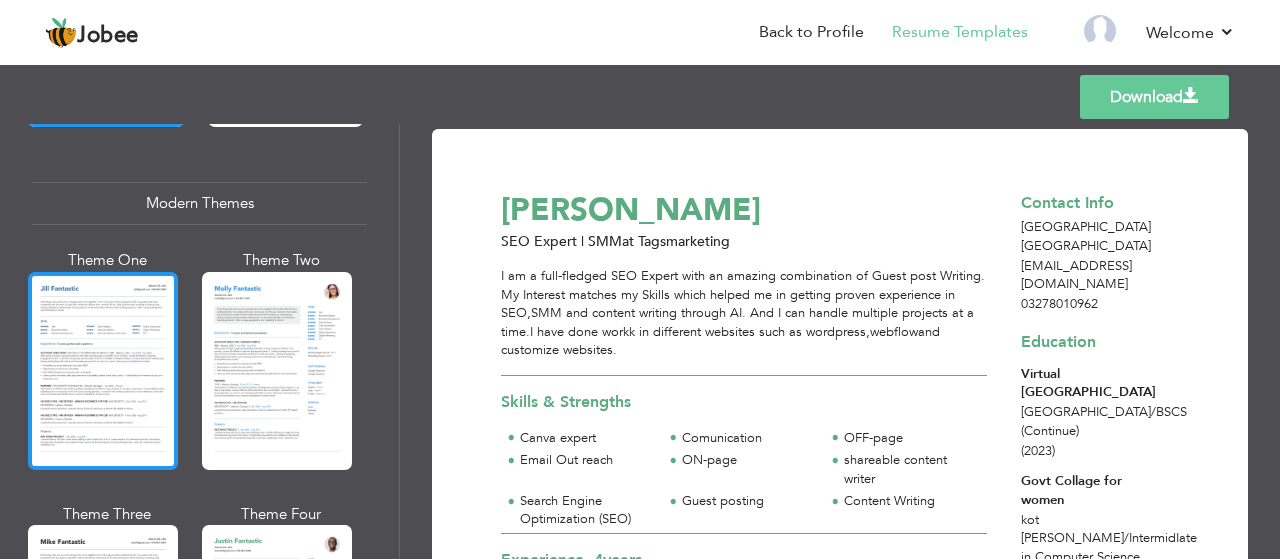 click at bounding box center [103, 371] 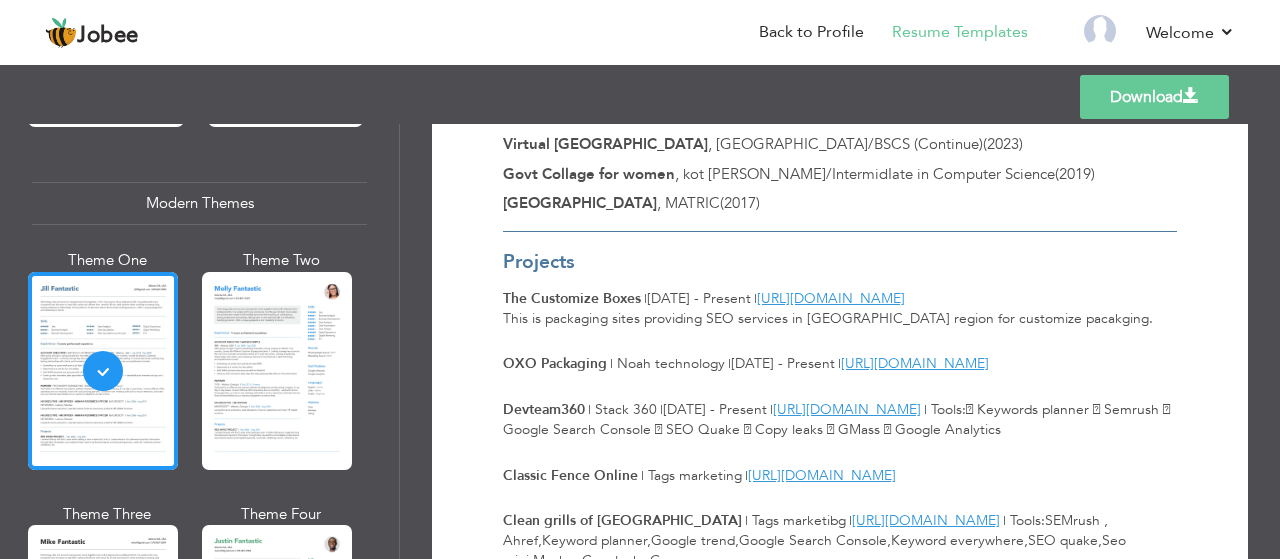 scroll, scrollTop: 986, scrollLeft: 0, axis: vertical 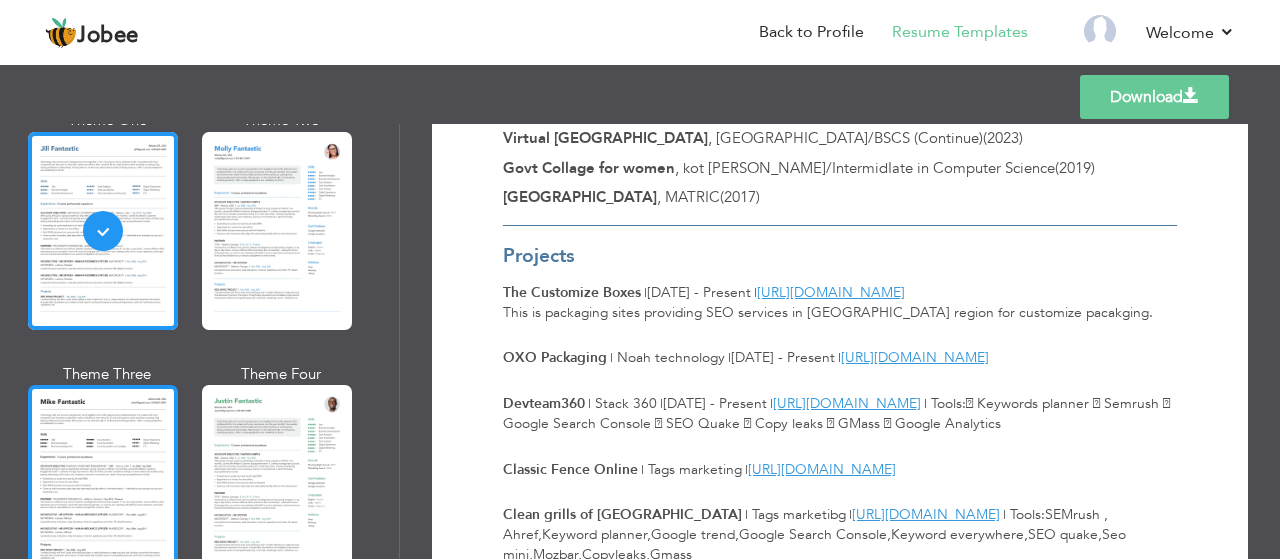 click at bounding box center [103, 484] 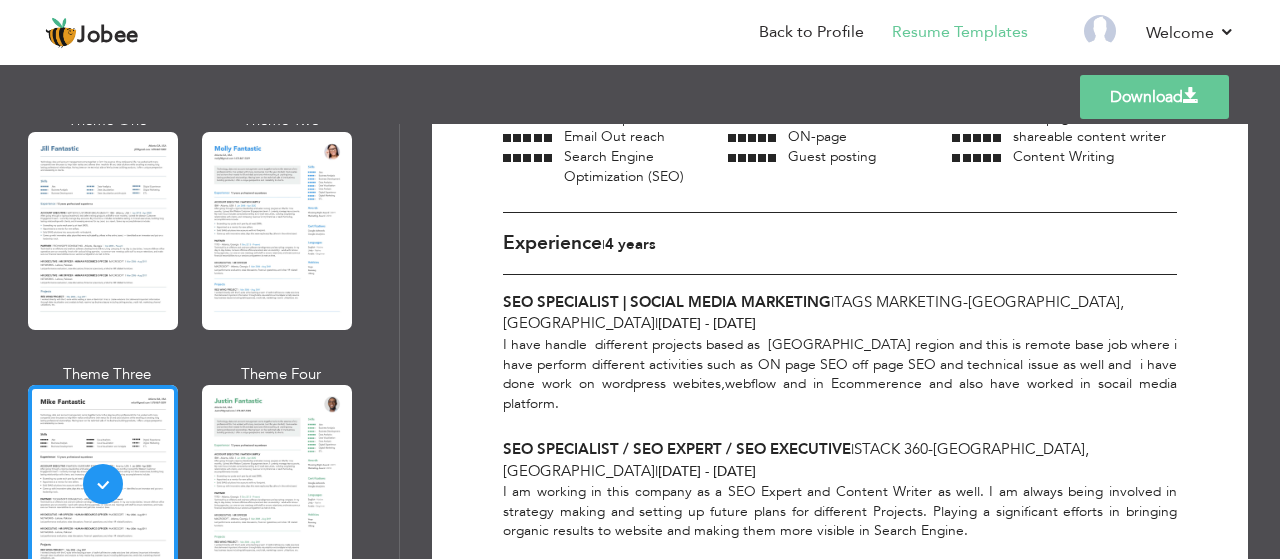 scroll, scrollTop: 386, scrollLeft: 0, axis: vertical 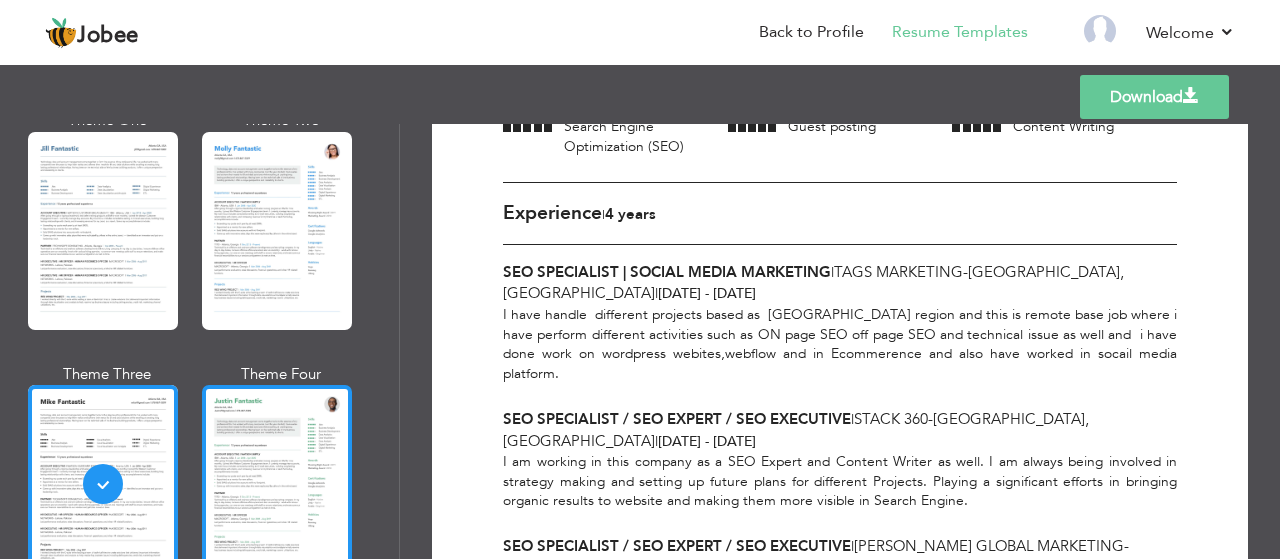 click at bounding box center [277, 484] 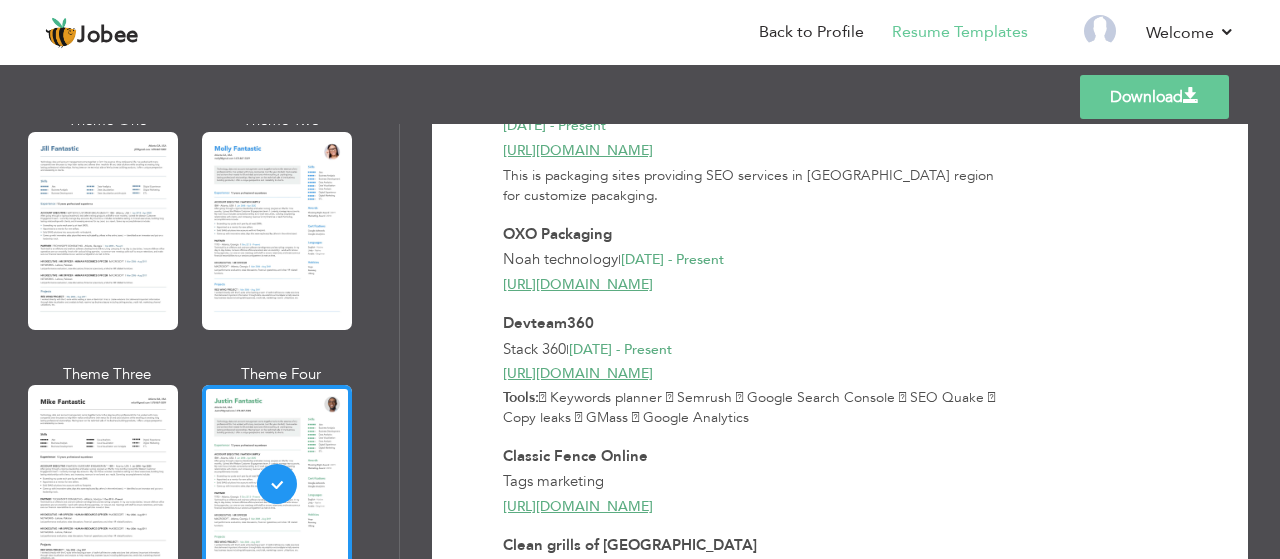 scroll, scrollTop: 1000, scrollLeft: 0, axis: vertical 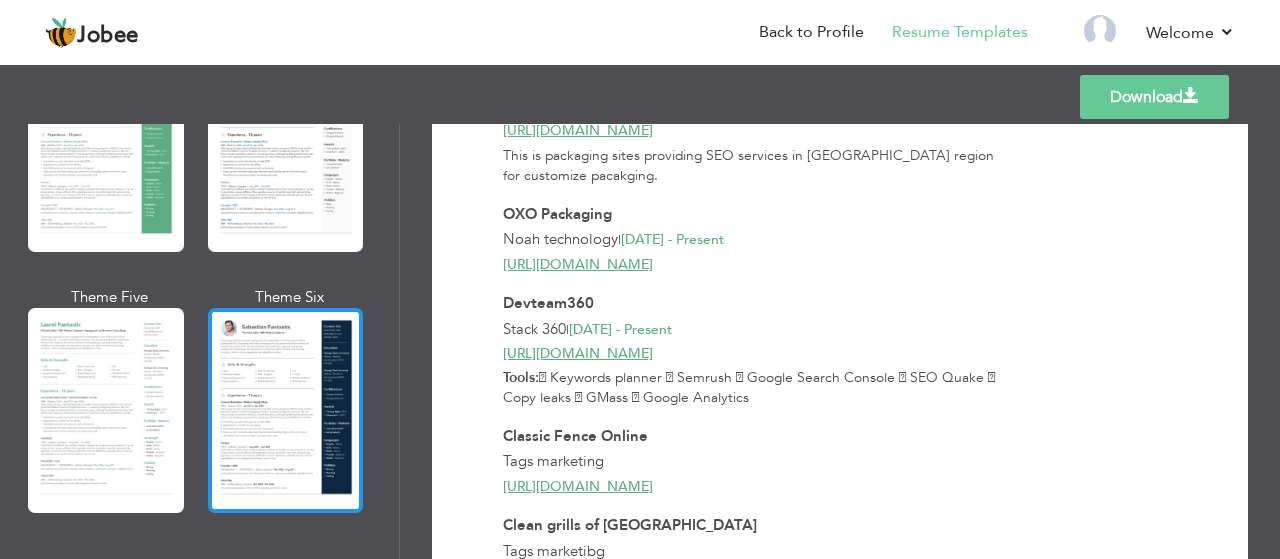 click at bounding box center (286, 410) 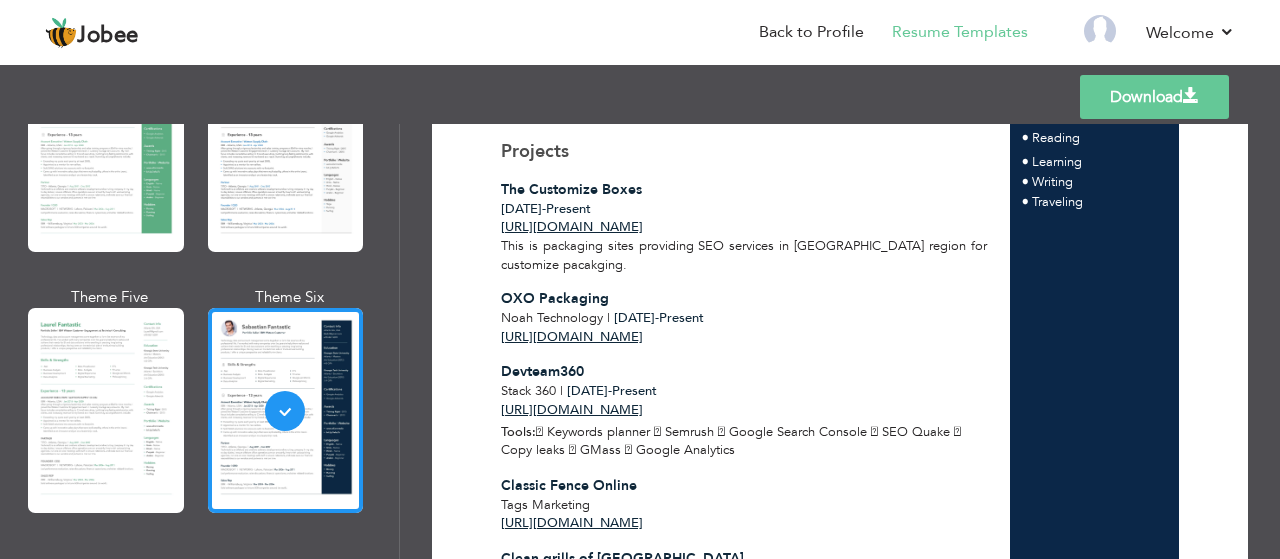 scroll, scrollTop: 920, scrollLeft: 0, axis: vertical 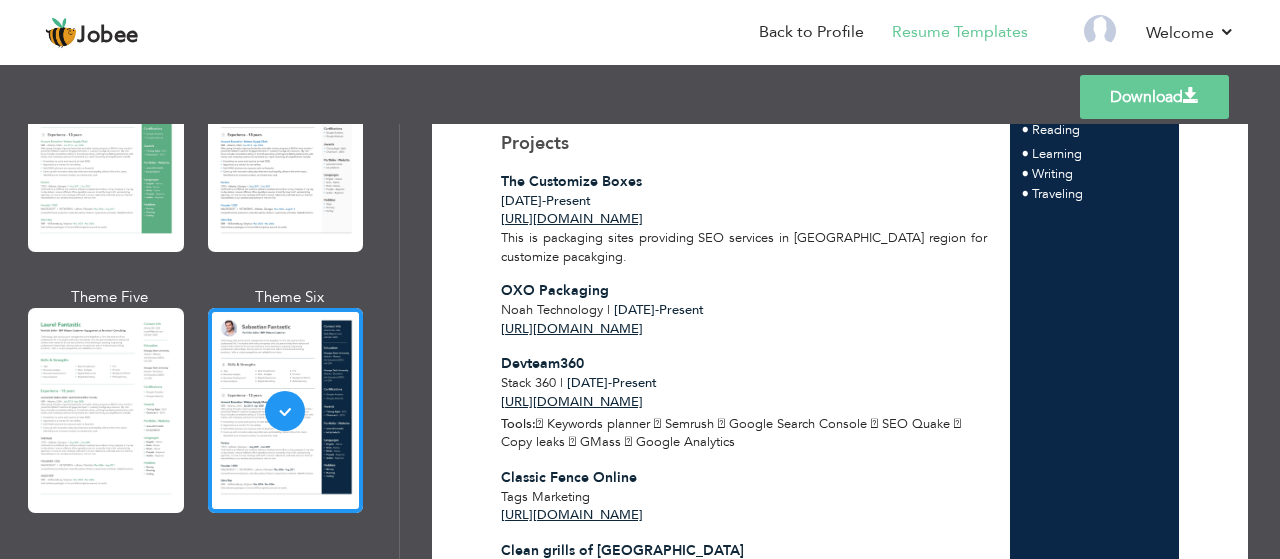 click at bounding box center [1191, 96] 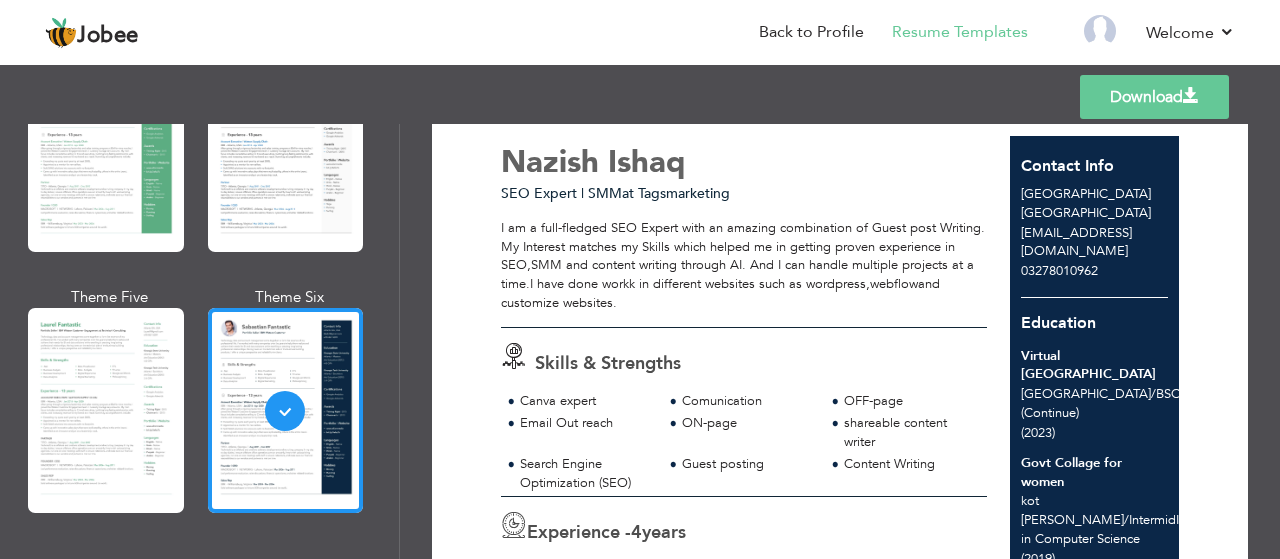 scroll, scrollTop: 0, scrollLeft: 0, axis: both 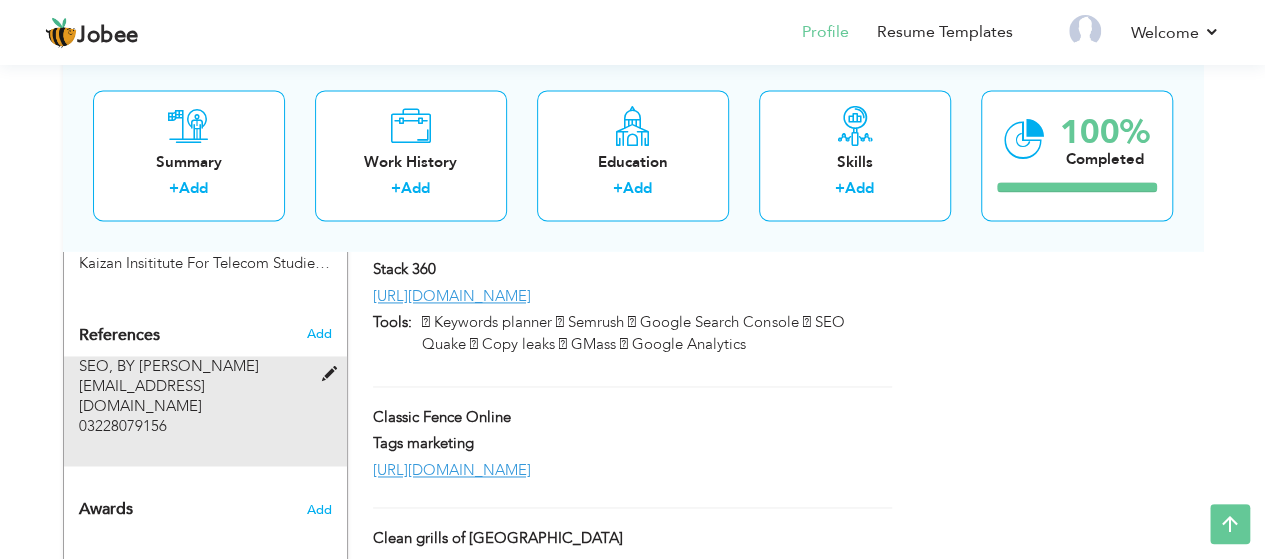 click at bounding box center (335, 363) 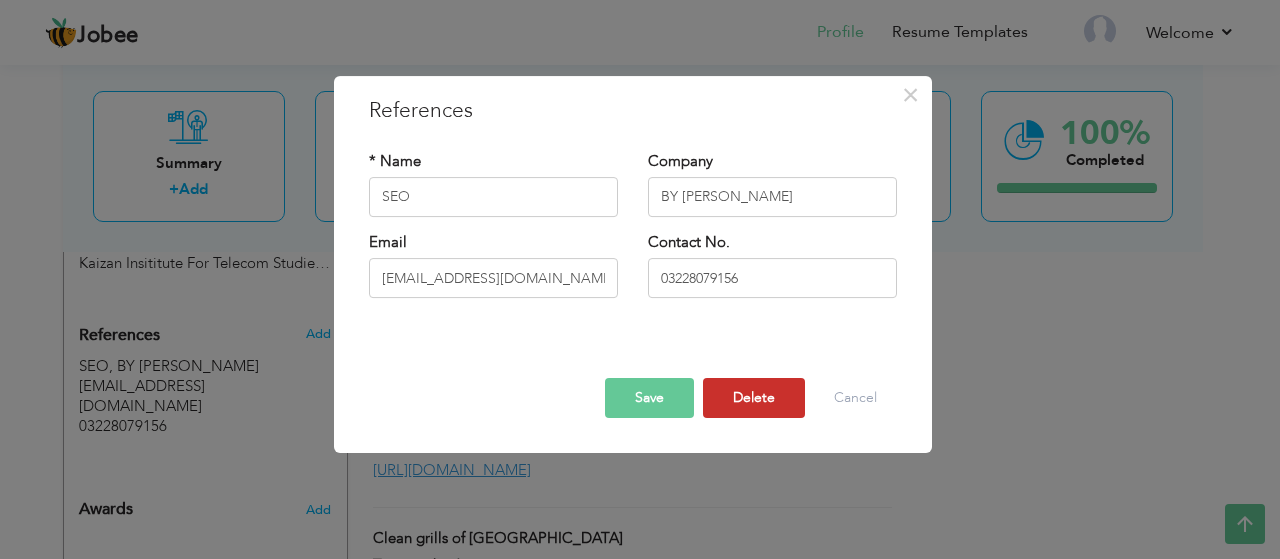 click on "Delete" at bounding box center [754, 398] 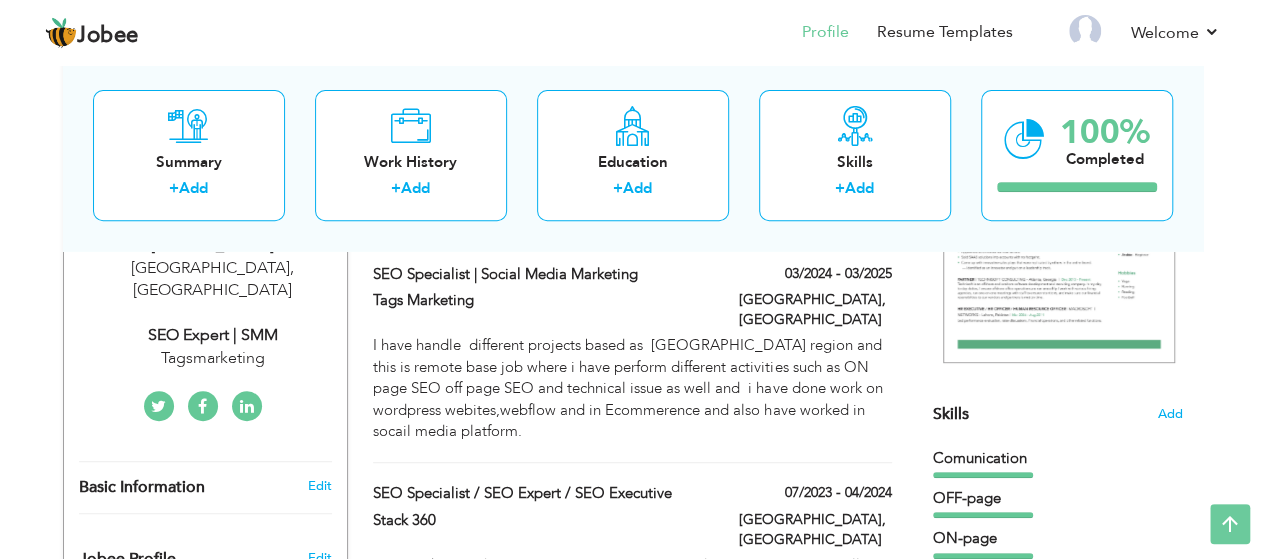 scroll, scrollTop: 0, scrollLeft: 0, axis: both 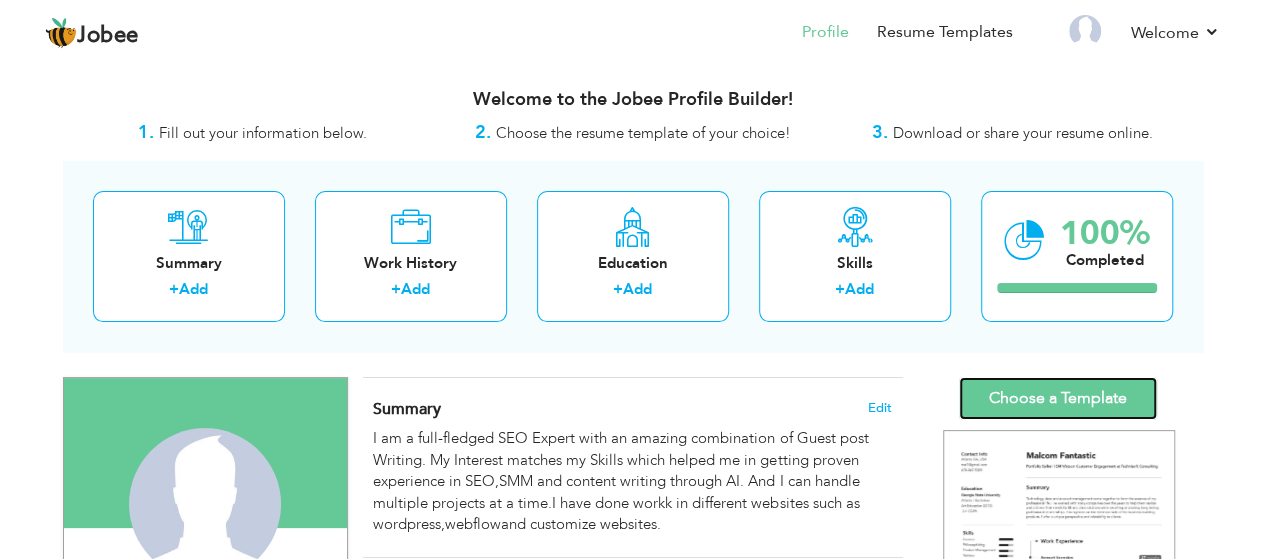 click on "Choose a Template" at bounding box center [1058, 398] 